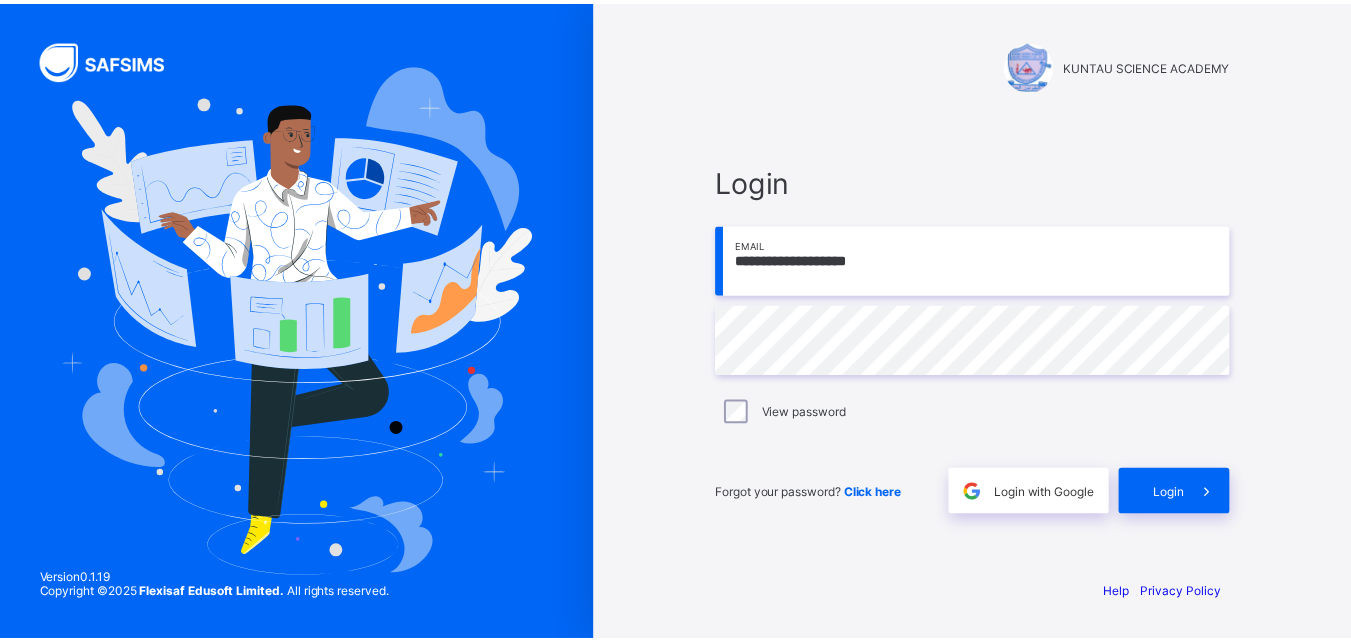 scroll, scrollTop: 0, scrollLeft: 0, axis: both 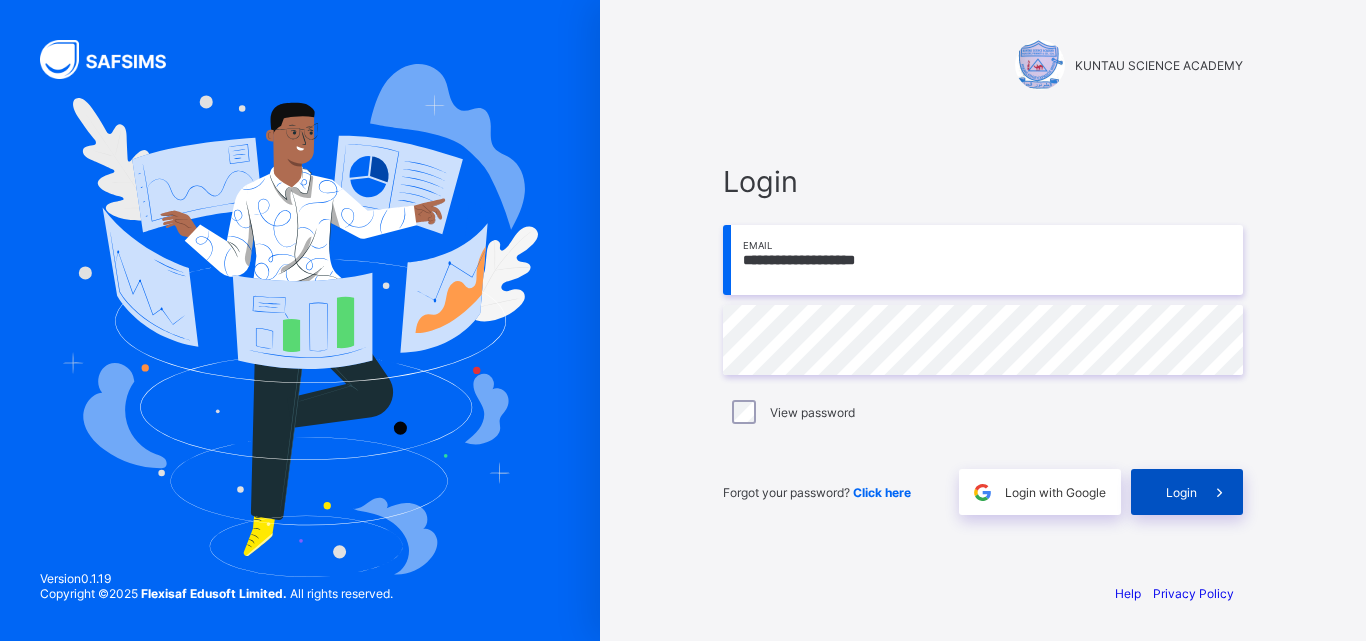 click on "Login" at bounding box center [1187, 492] 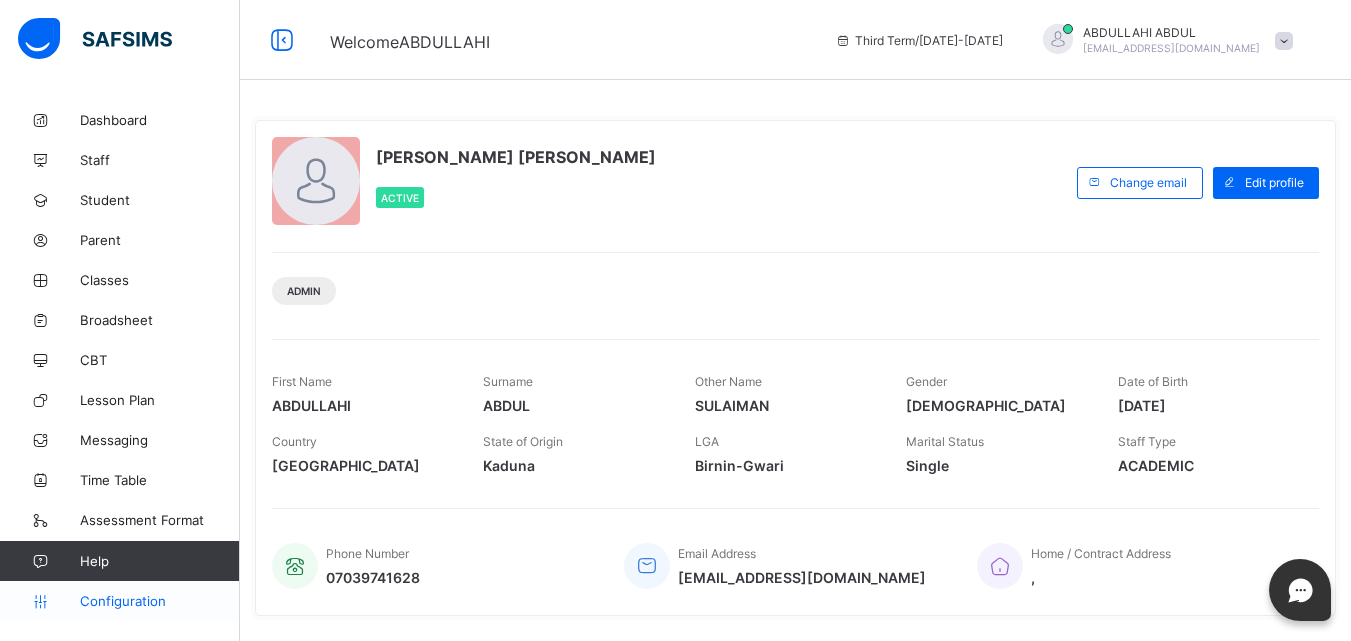 click on "Configuration" at bounding box center (159, 601) 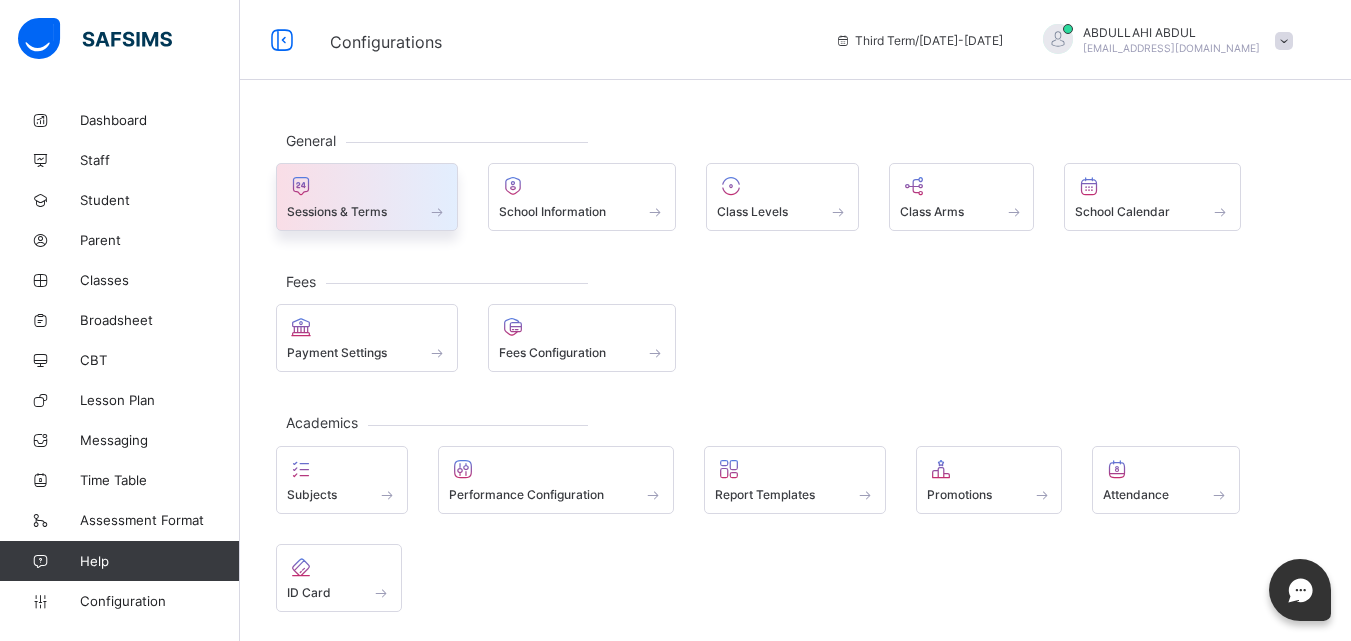 click at bounding box center (367, 200) 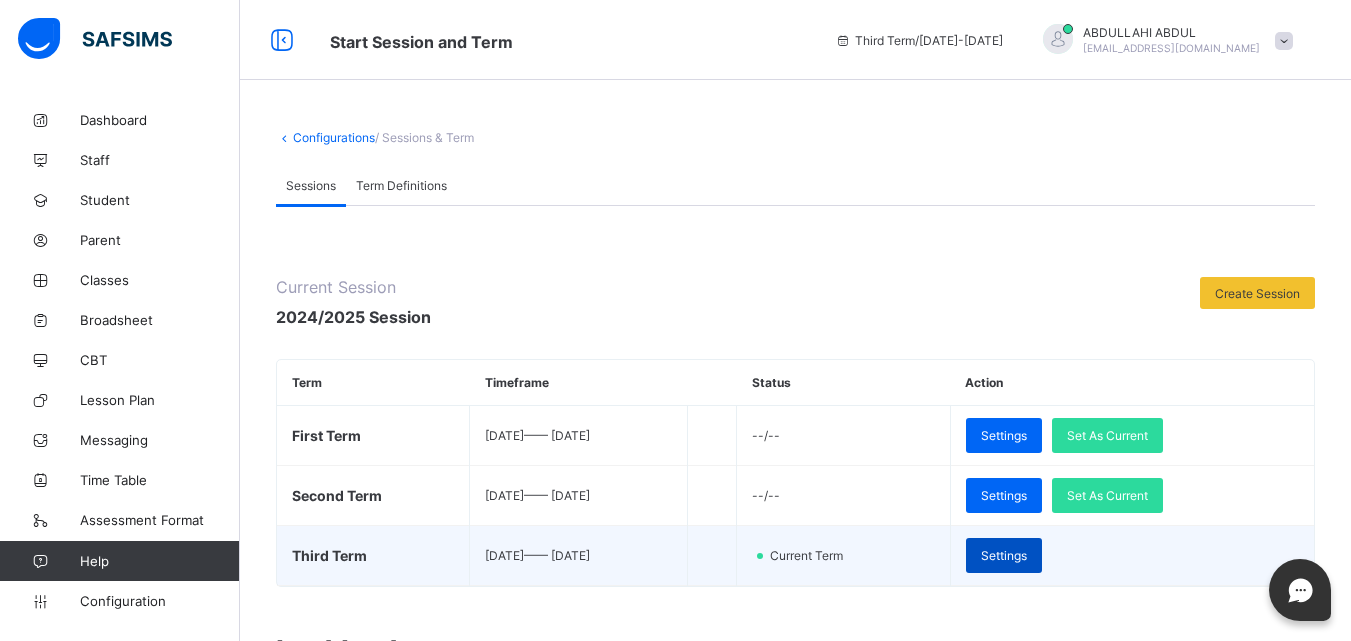 click on "Settings" at bounding box center [1004, 555] 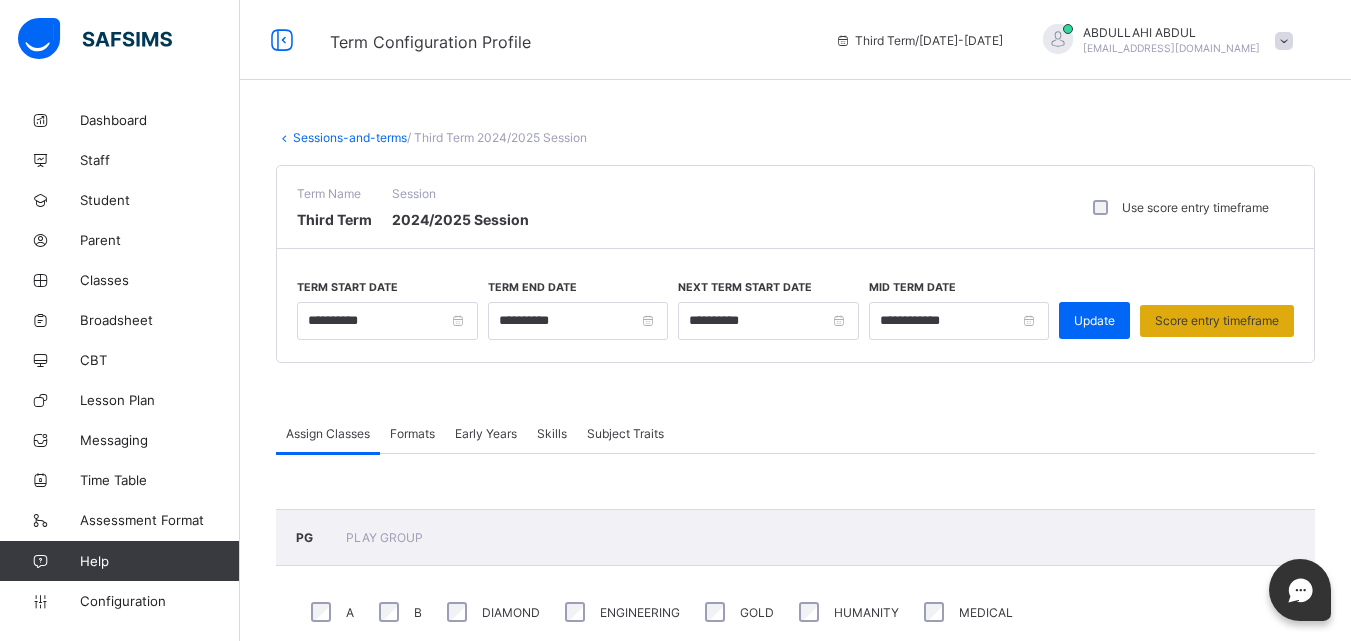 click on "Score entry timeframe" at bounding box center [1217, 321] 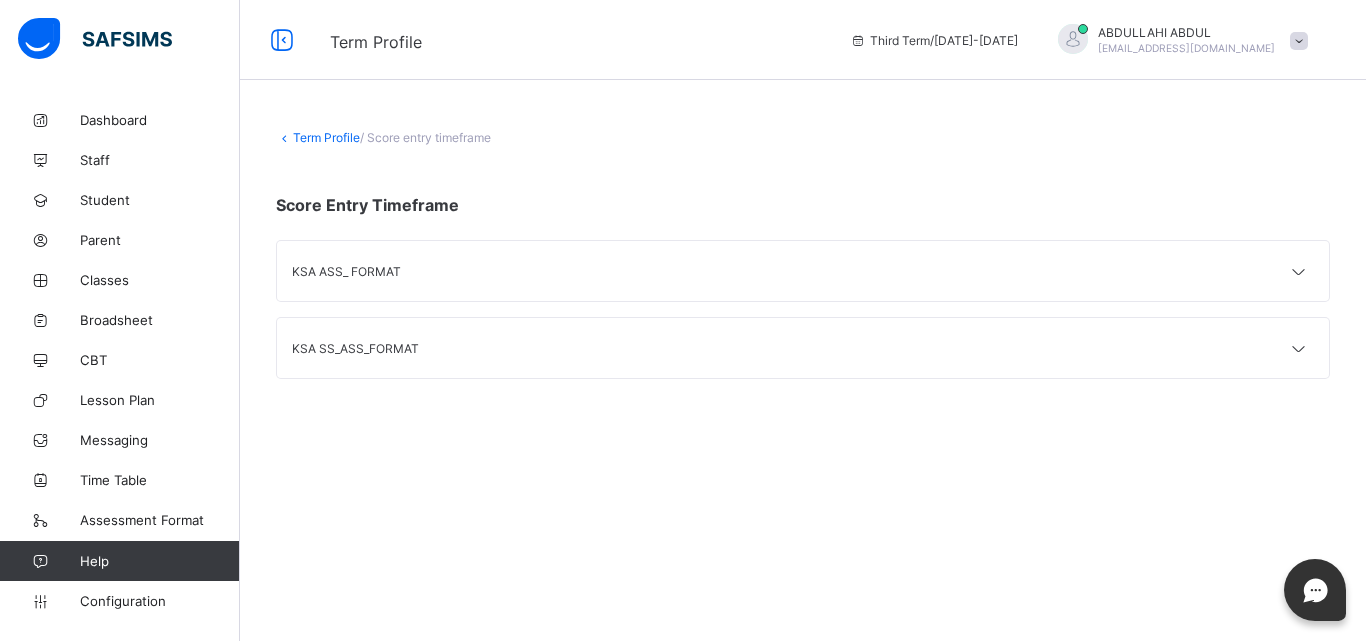click on "Term Profile" at bounding box center [326, 137] 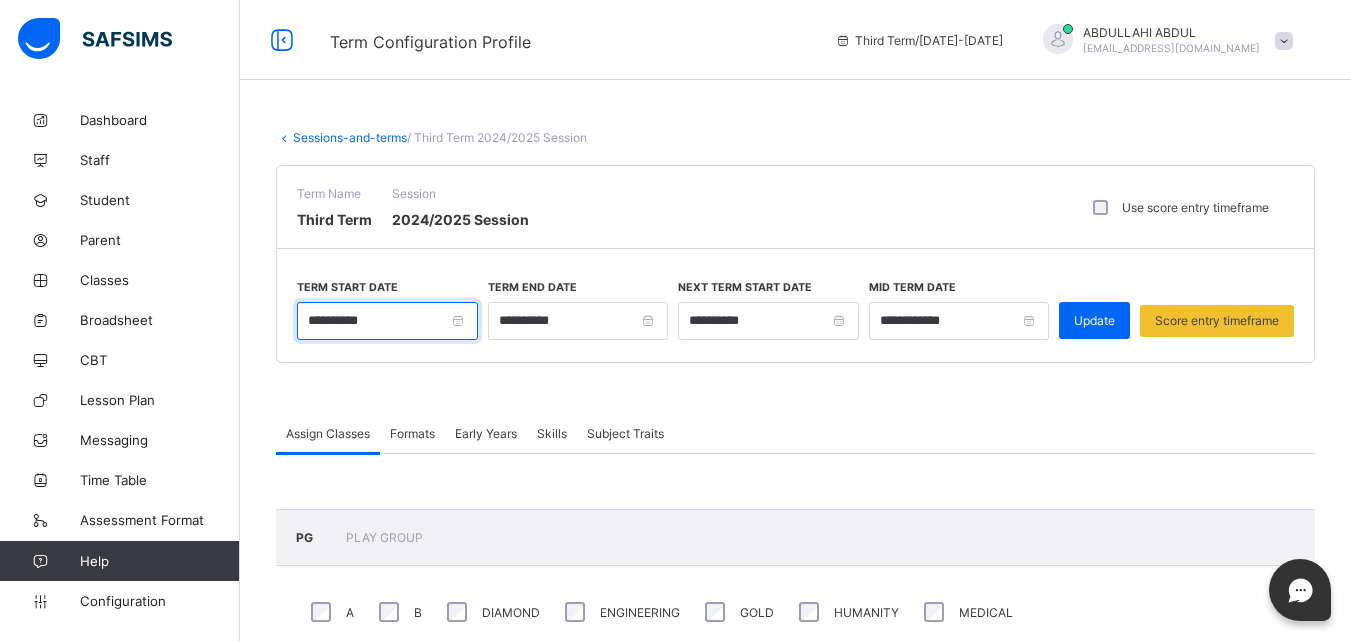 click on "**********" at bounding box center (387, 321) 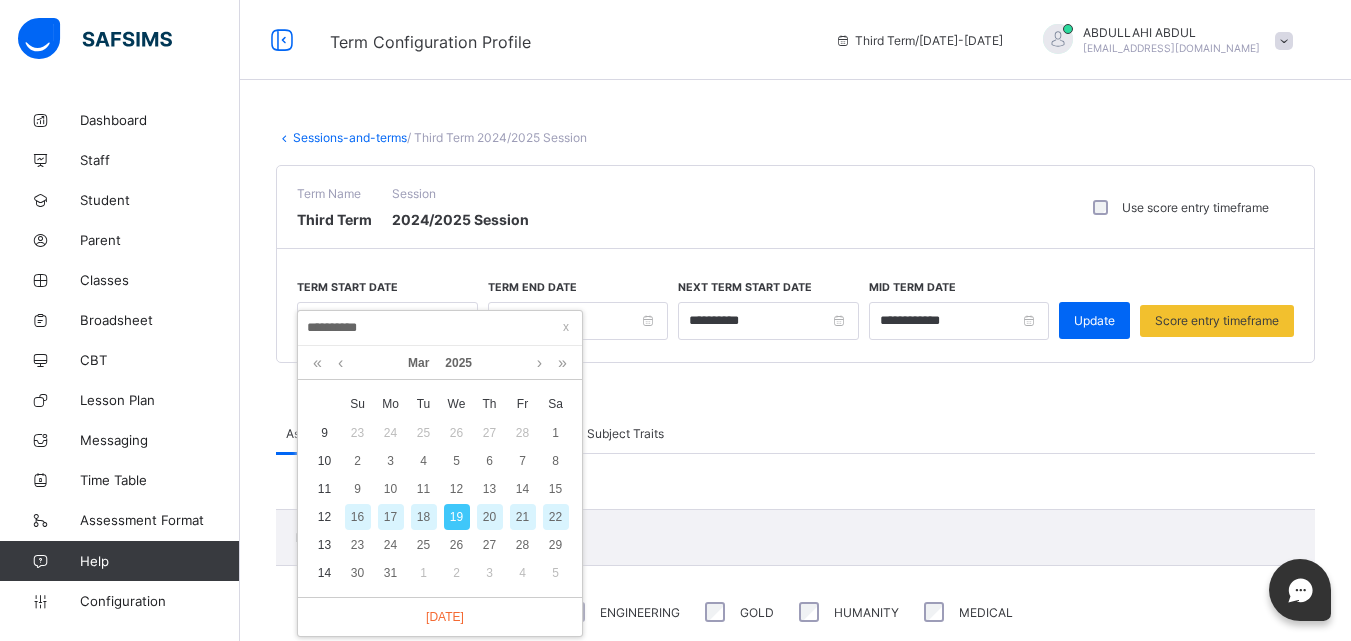click on "**********" at bounding box center (440, 328) 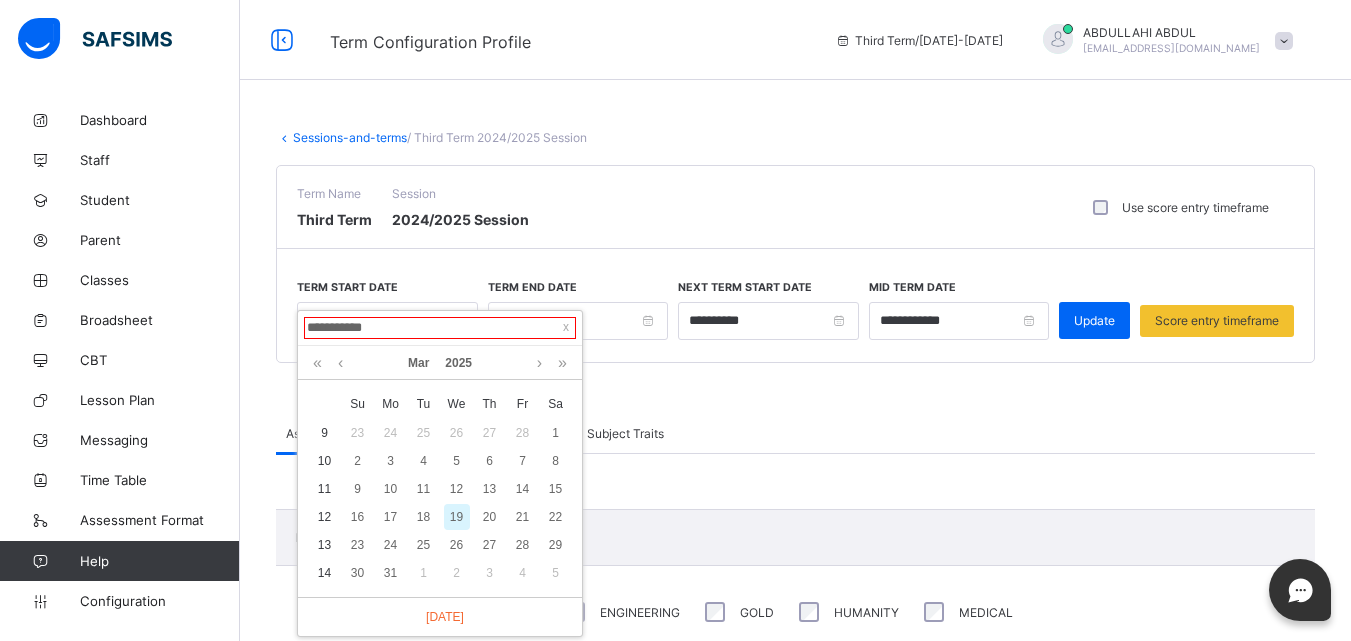 type on "**********" 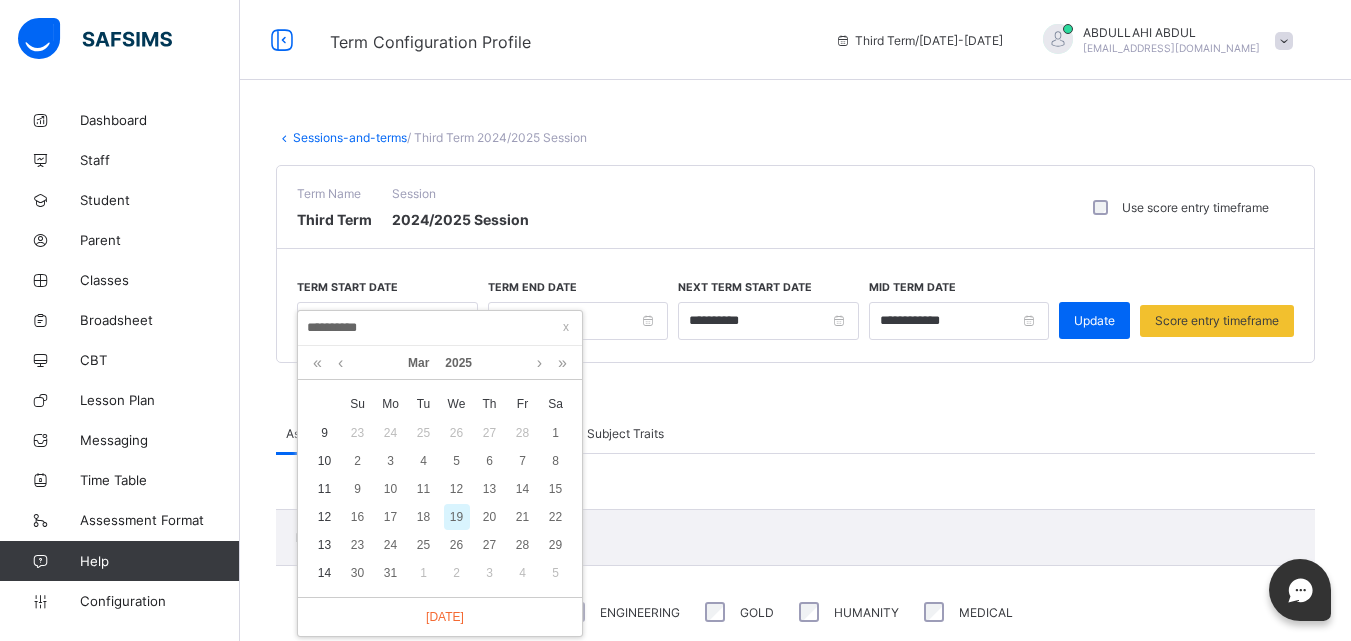 click on "**********" at bounding box center [440, 328] 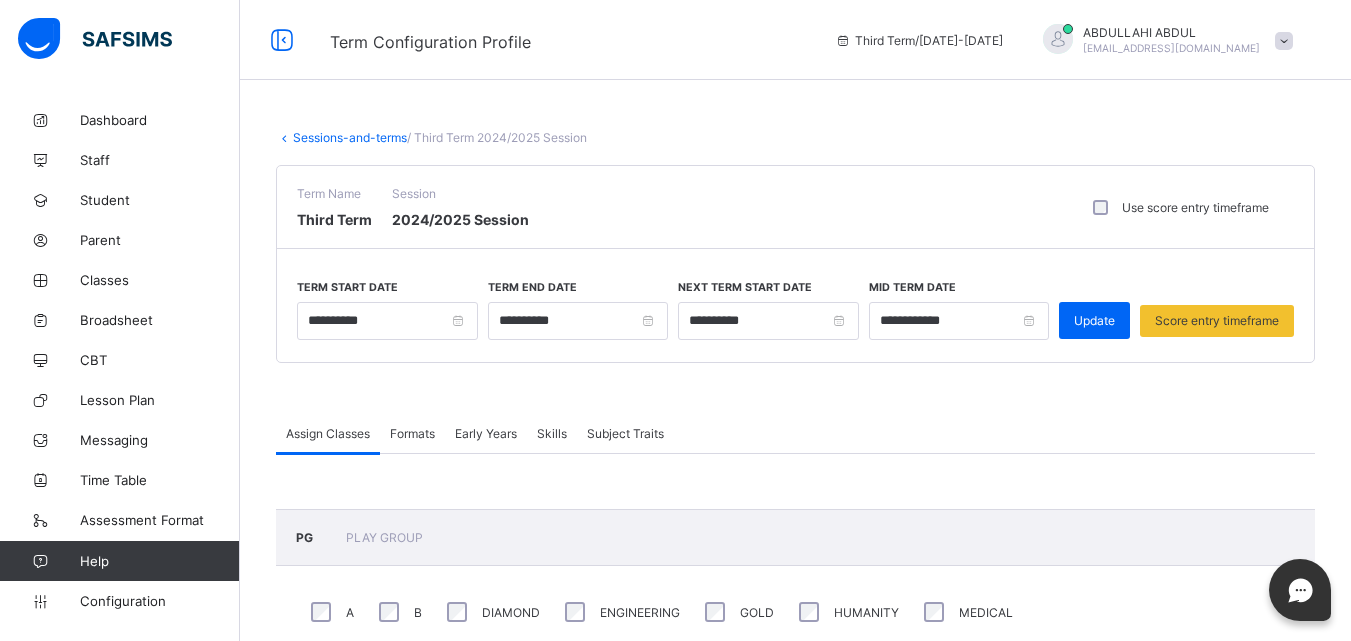 click at bounding box center [795, 388] 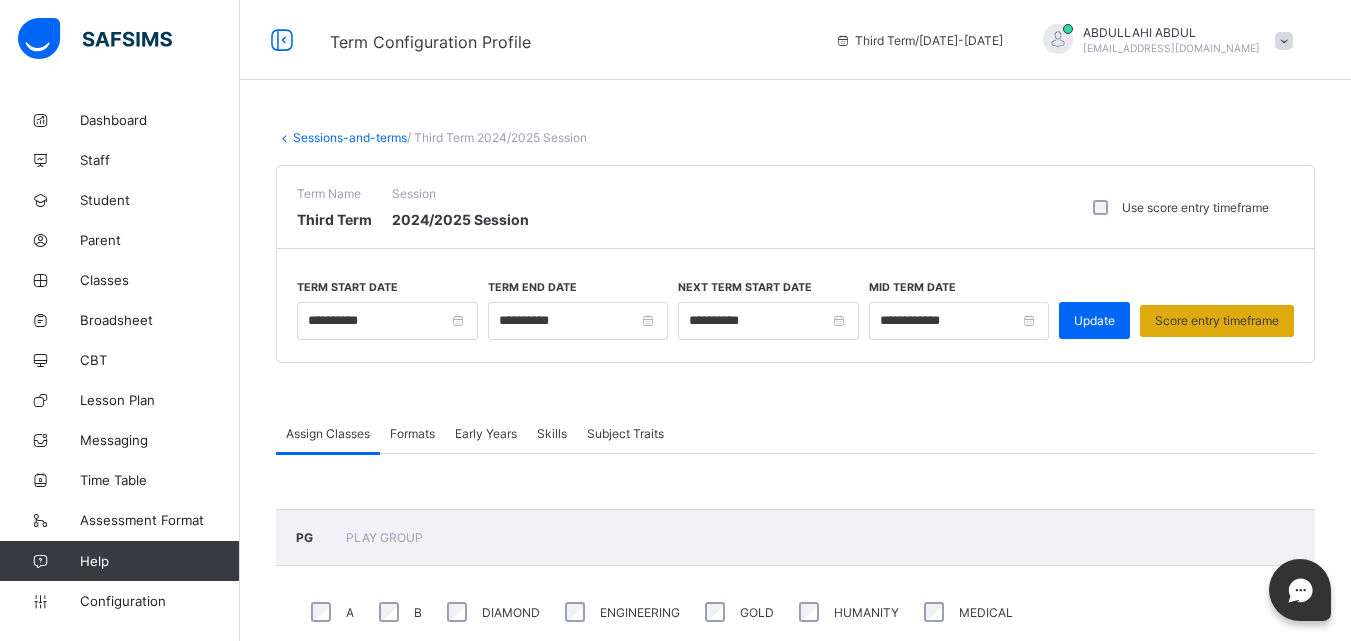 click on "Score entry timeframe" at bounding box center (1217, 321) 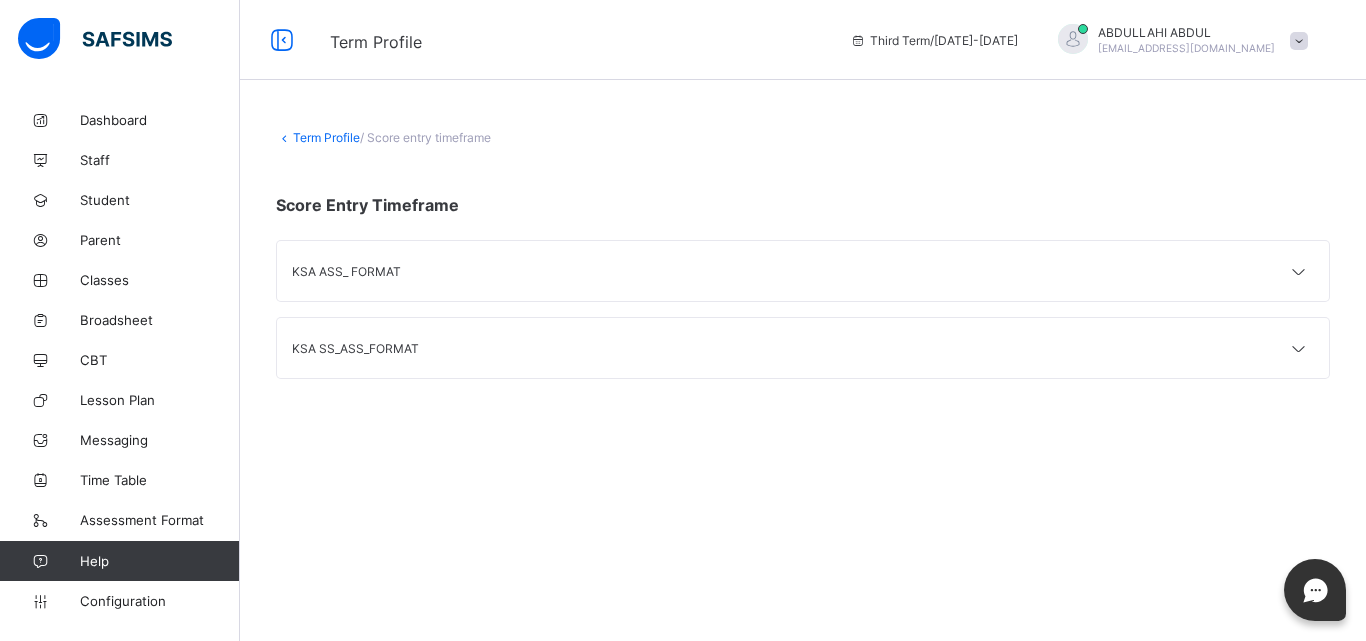 click on "KSA ASS_ FORMAT" at bounding box center (803, 271) 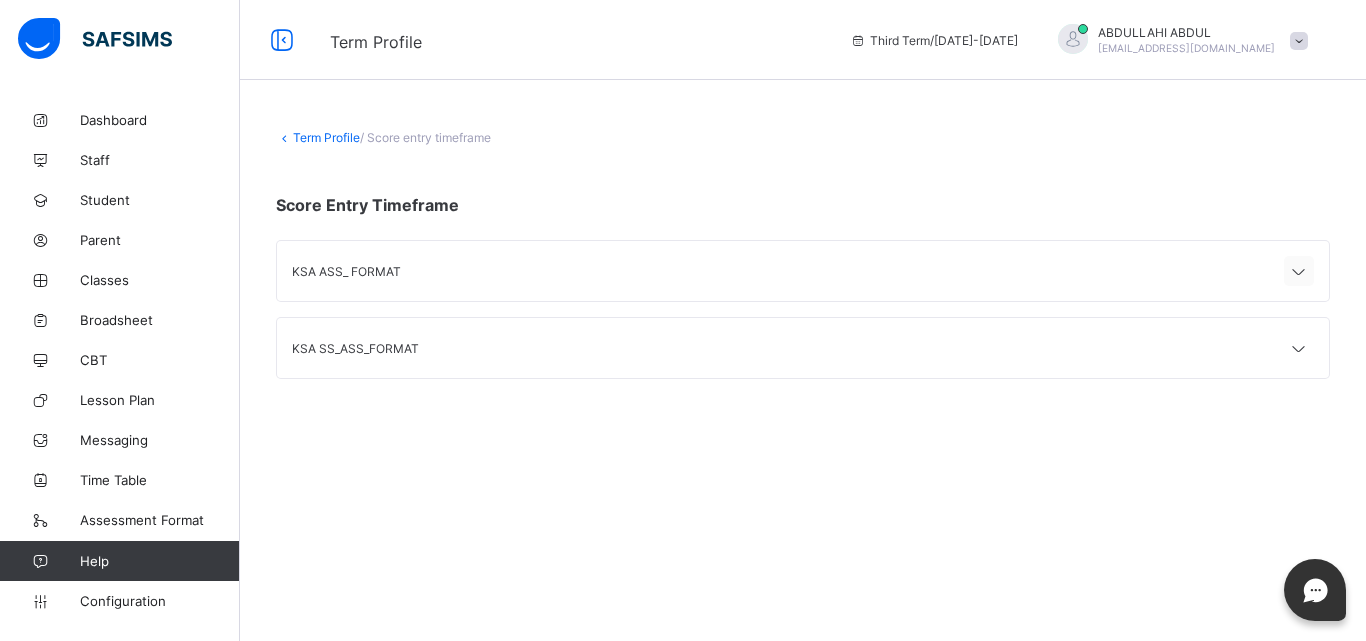 click at bounding box center (1299, 271) 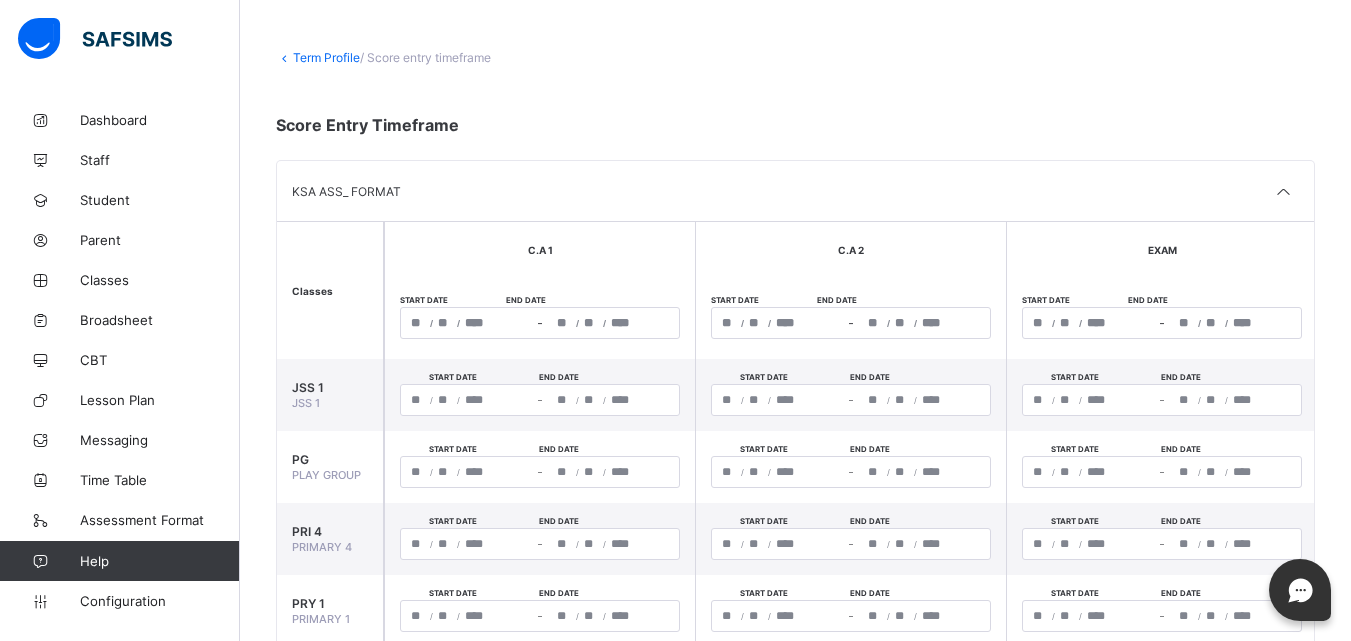 scroll, scrollTop: 135, scrollLeft: 0, axis: vertical 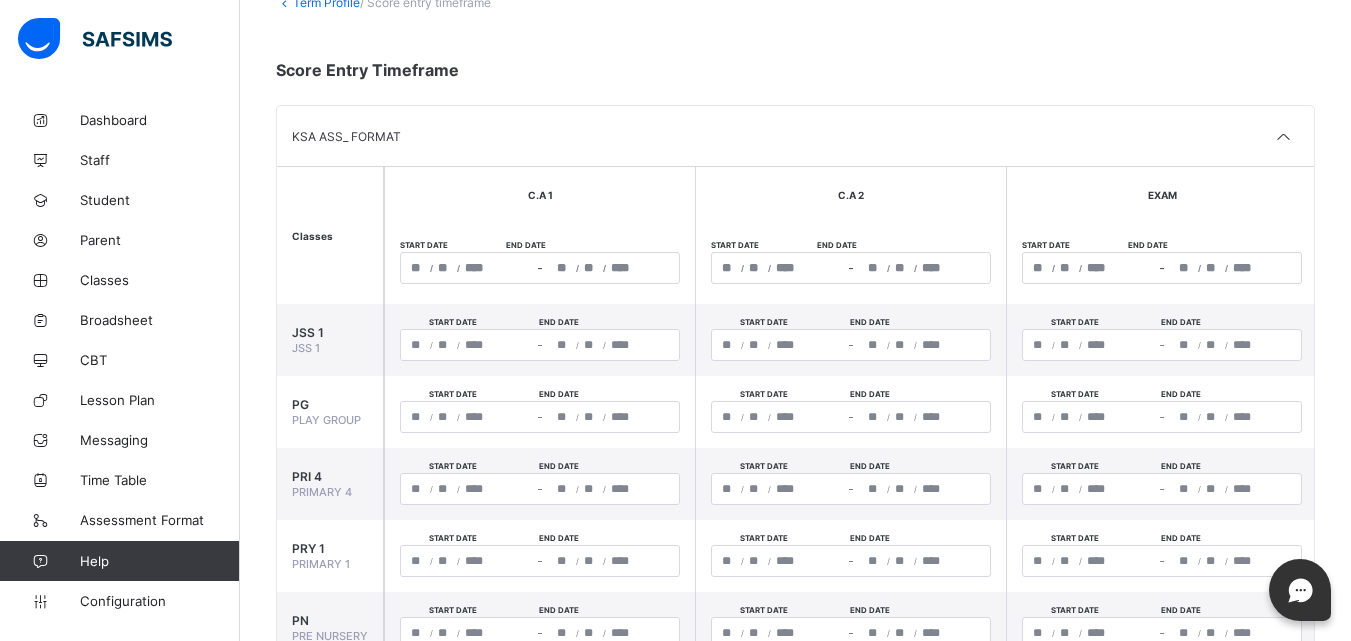 click on "/ / – / /" at bounding box center [540, 268] 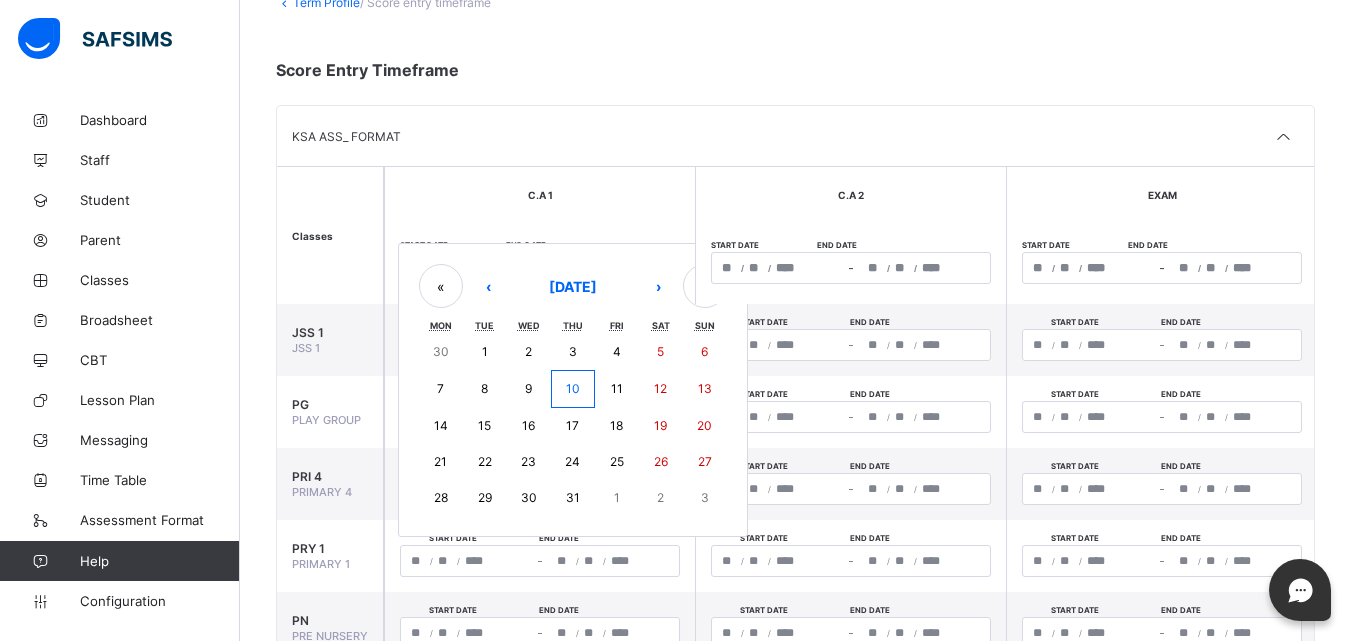 click on "10" at bounding box center (573, 388) 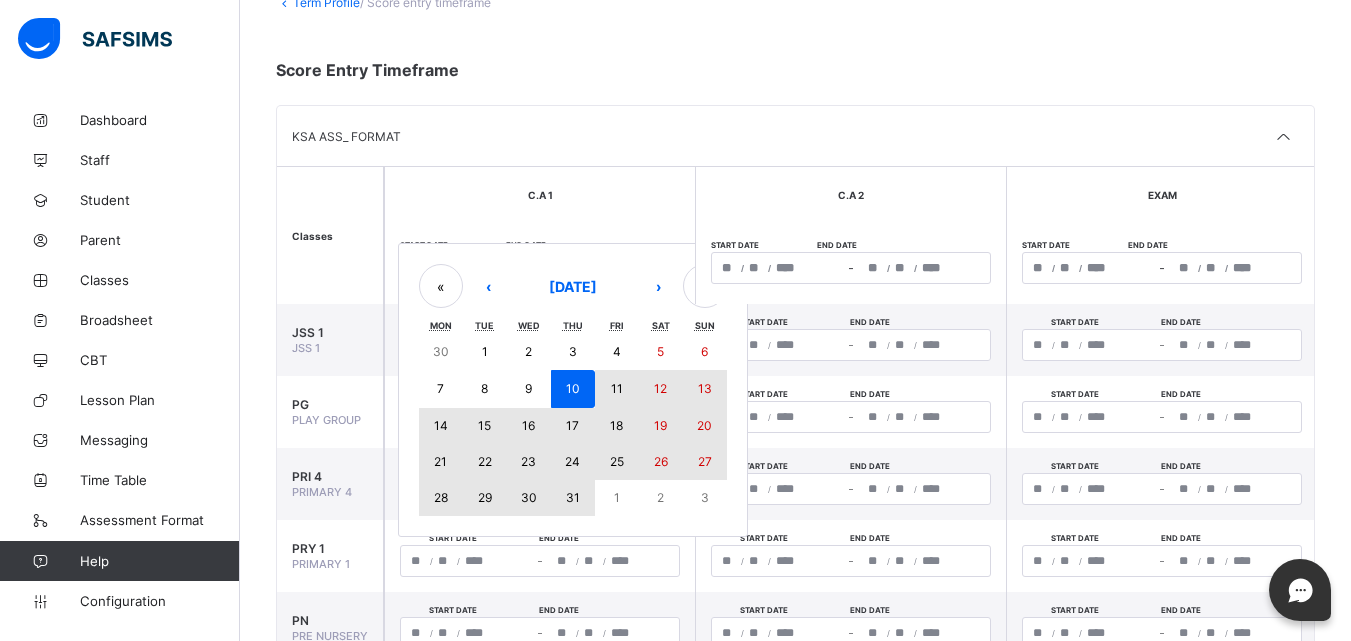 click on "31" at bounding box center [573, 497] 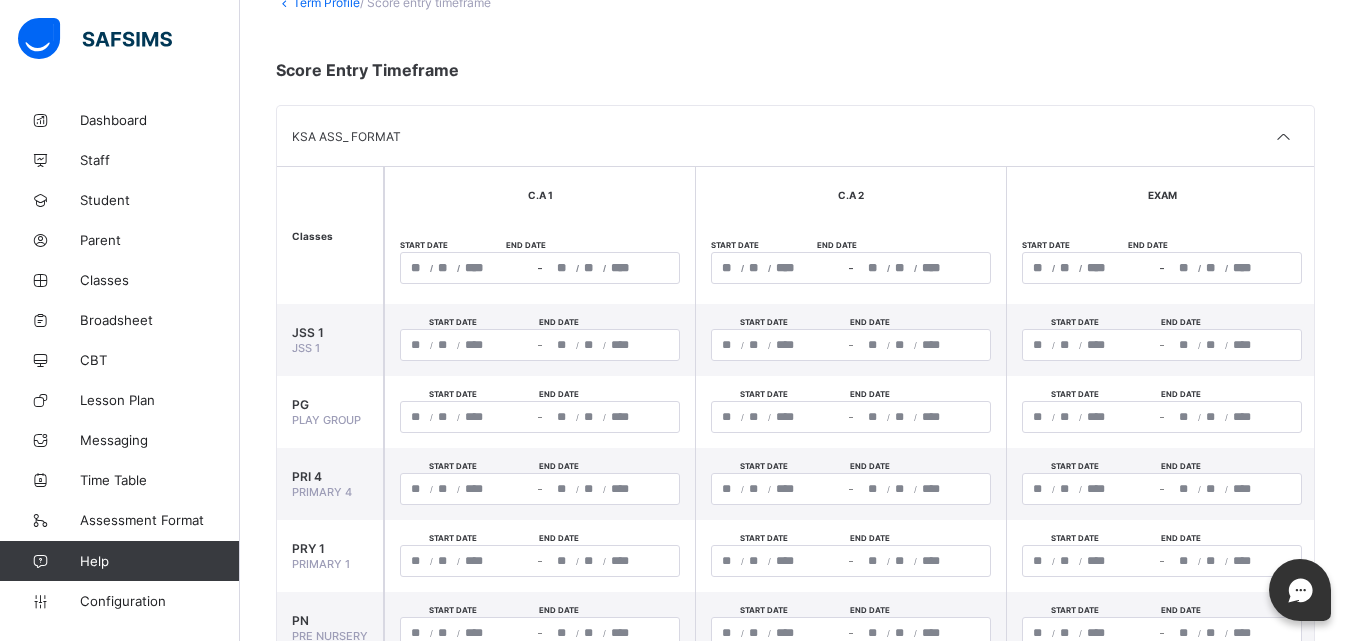 click on "/ / – / /" at bounding box center (851, 268) 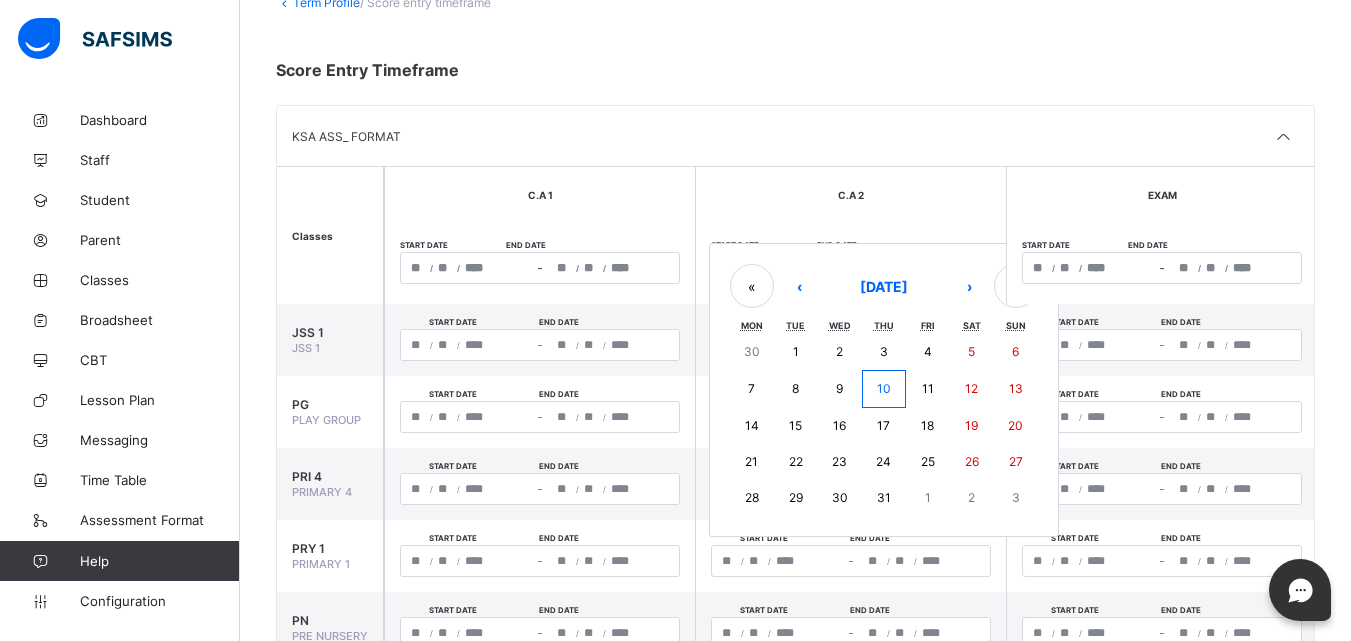 click on "10" at bounding box center [884, 388] 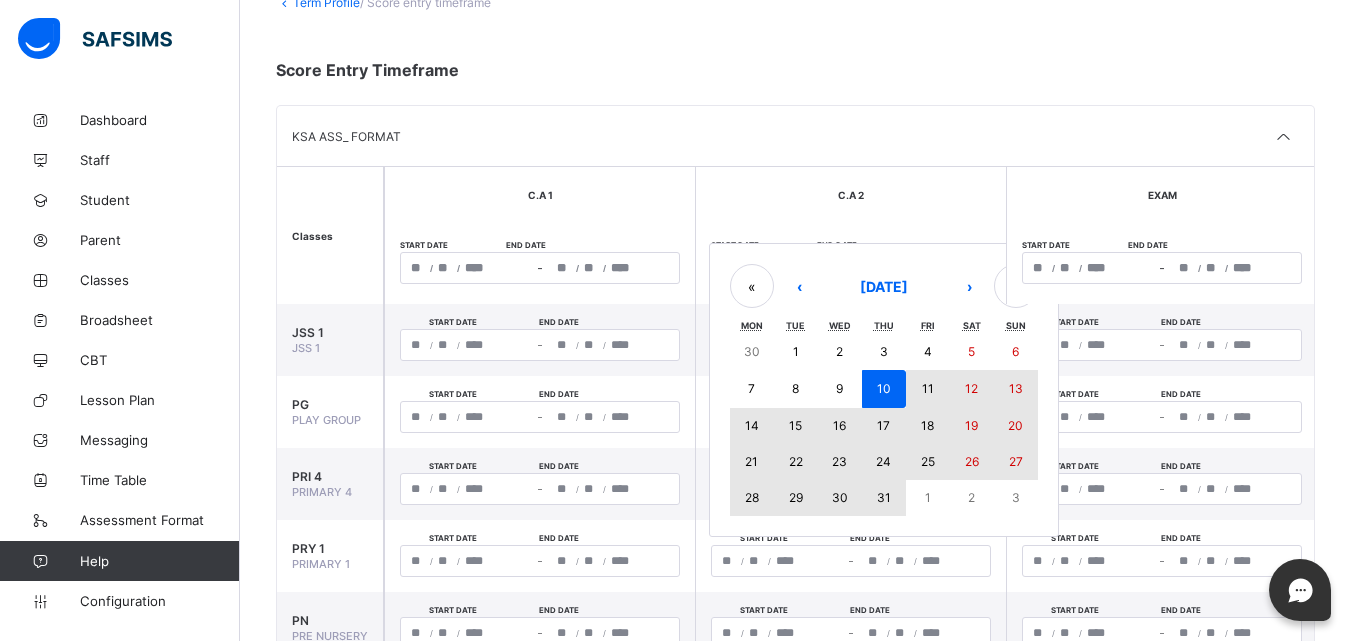 click on "31" at bounding box center (884, 498) 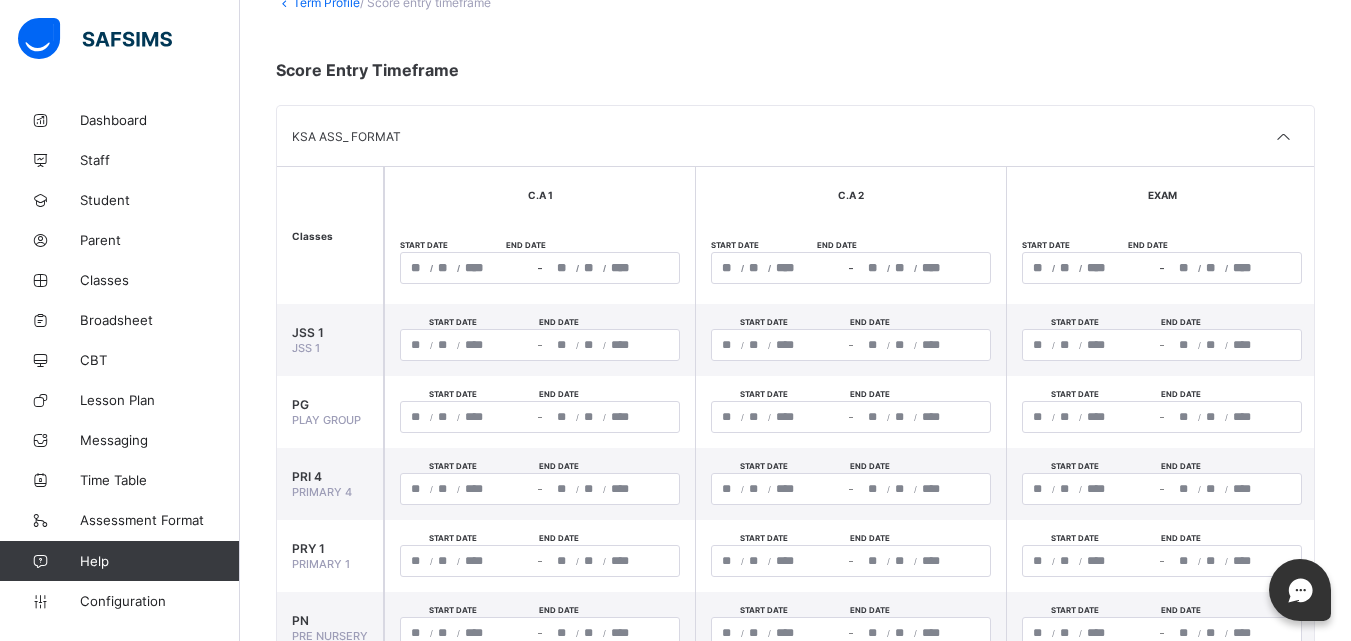 click on "/ / – / /" at bounding box center [1162, 268] 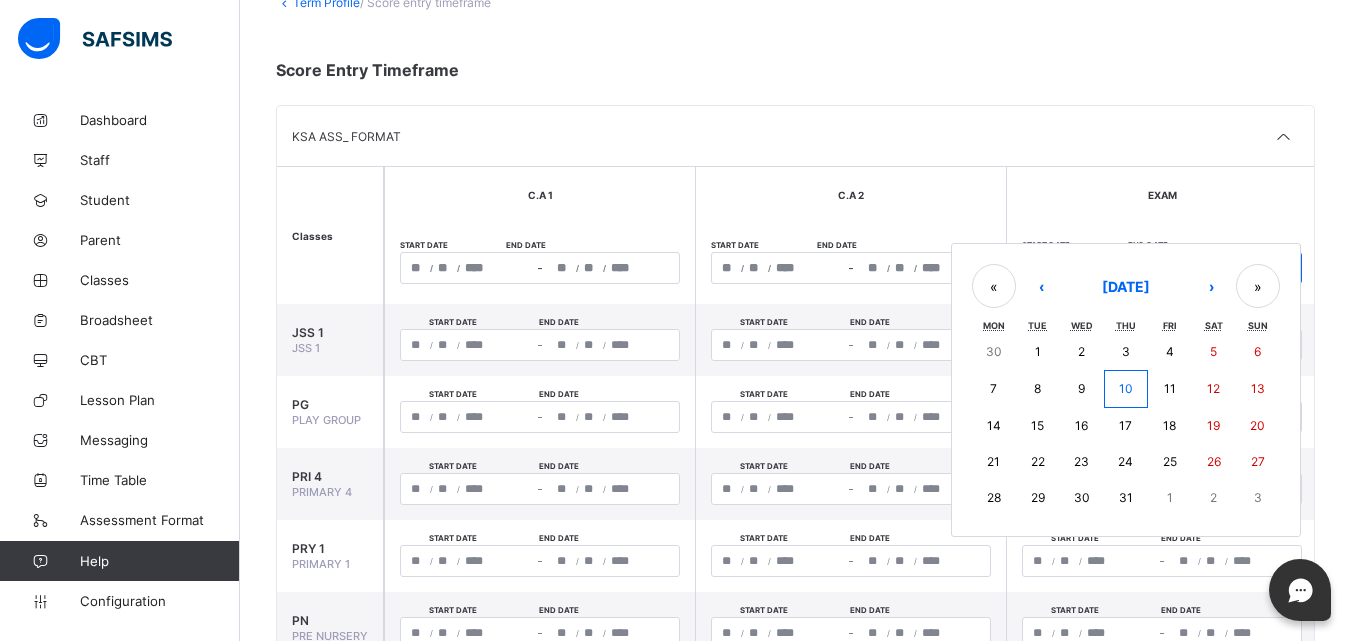 click on "10" at bounding box center [1126, 388] 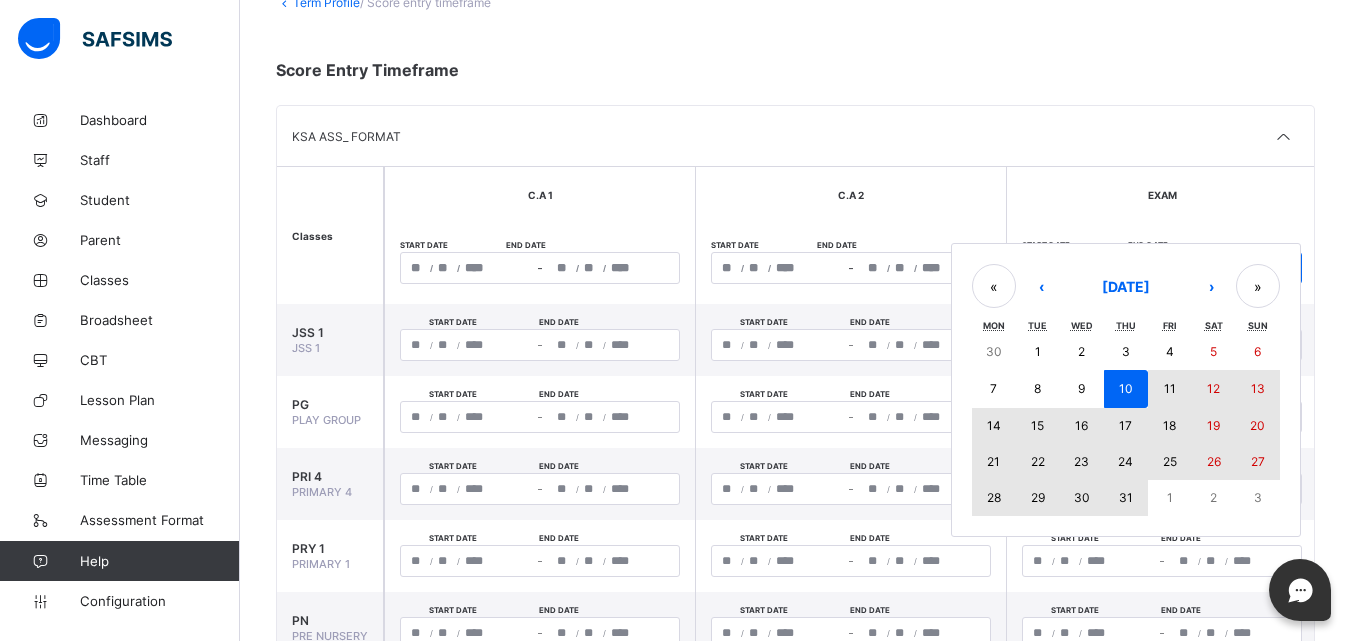 click on "31" at bounding box center (1126, 498) 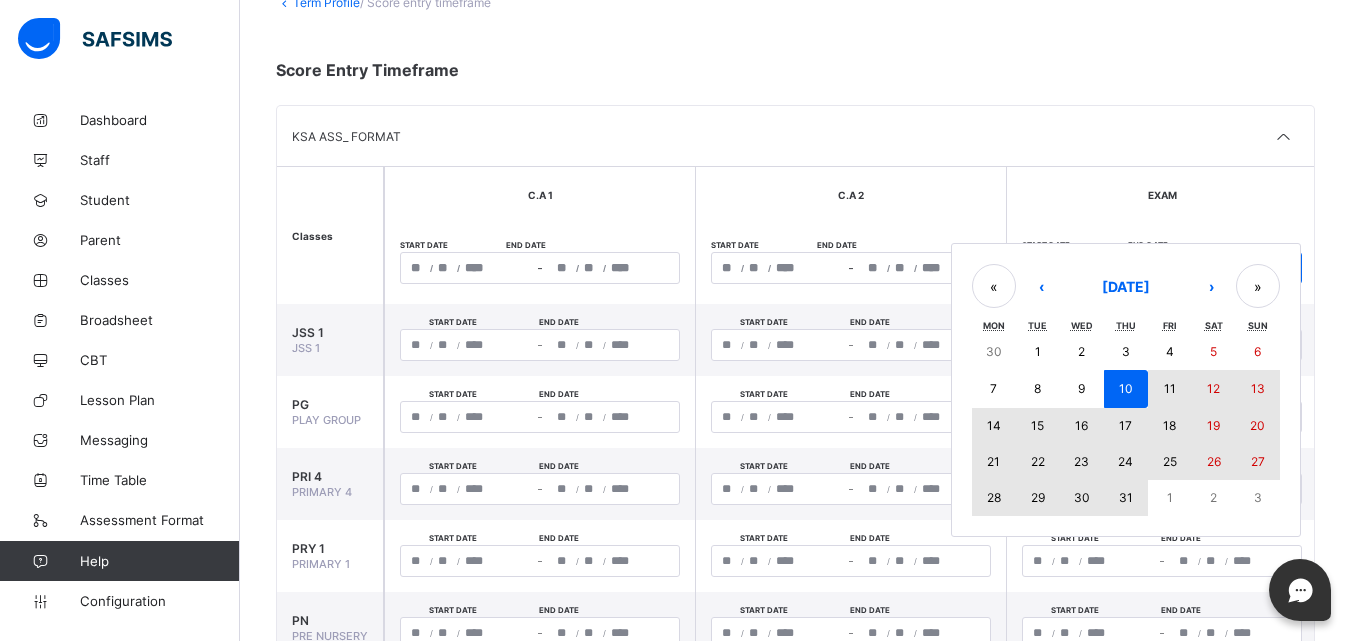 type on "**********" 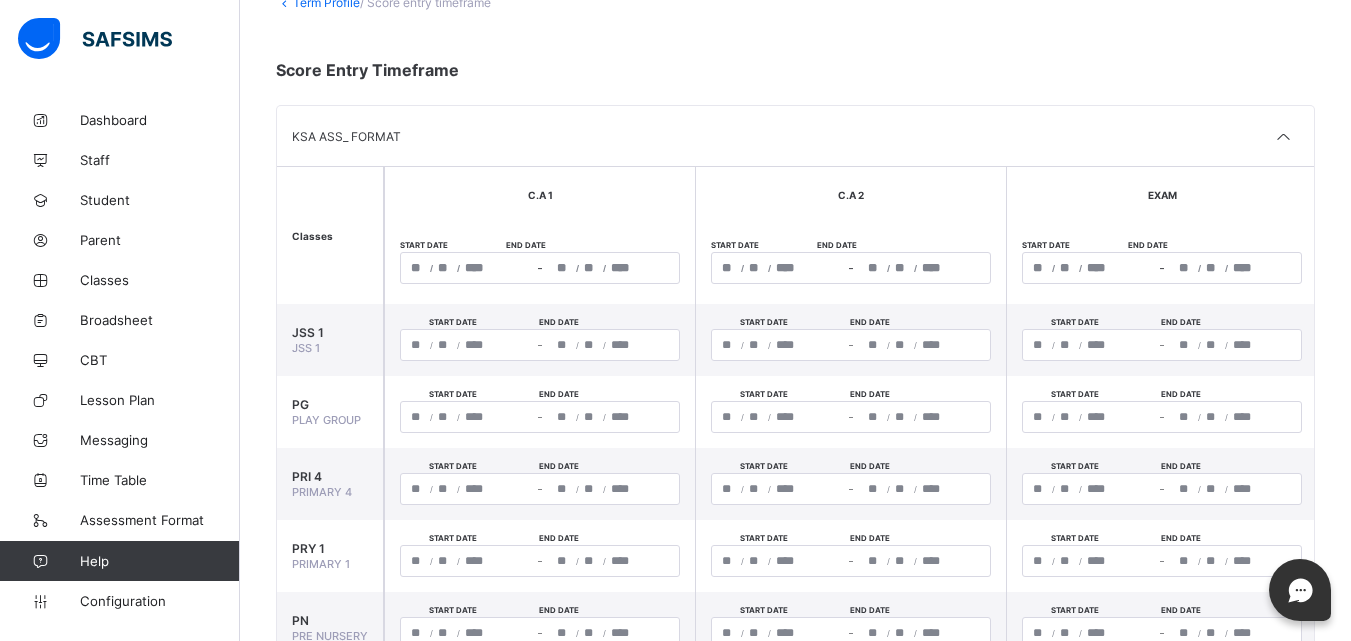 click on "EXAM" at bounding box center (1161, 194) 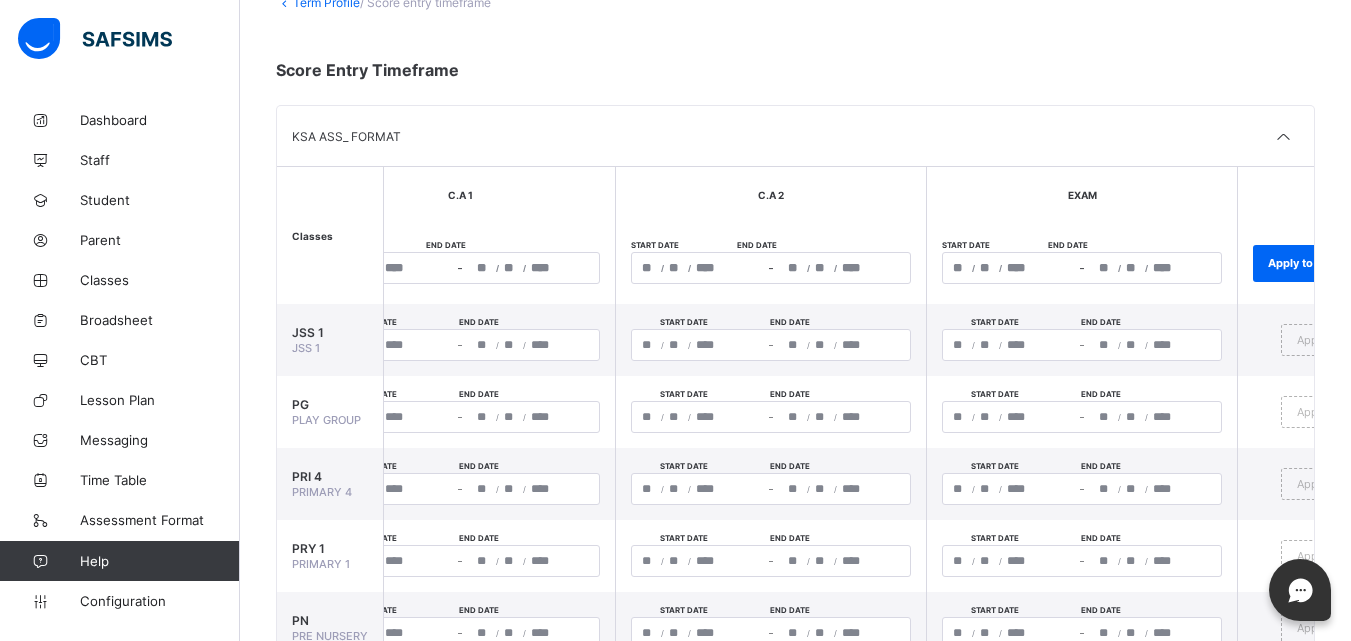 scroll, scrollTop: 0, scrollLeft: 108, axis: horizontal 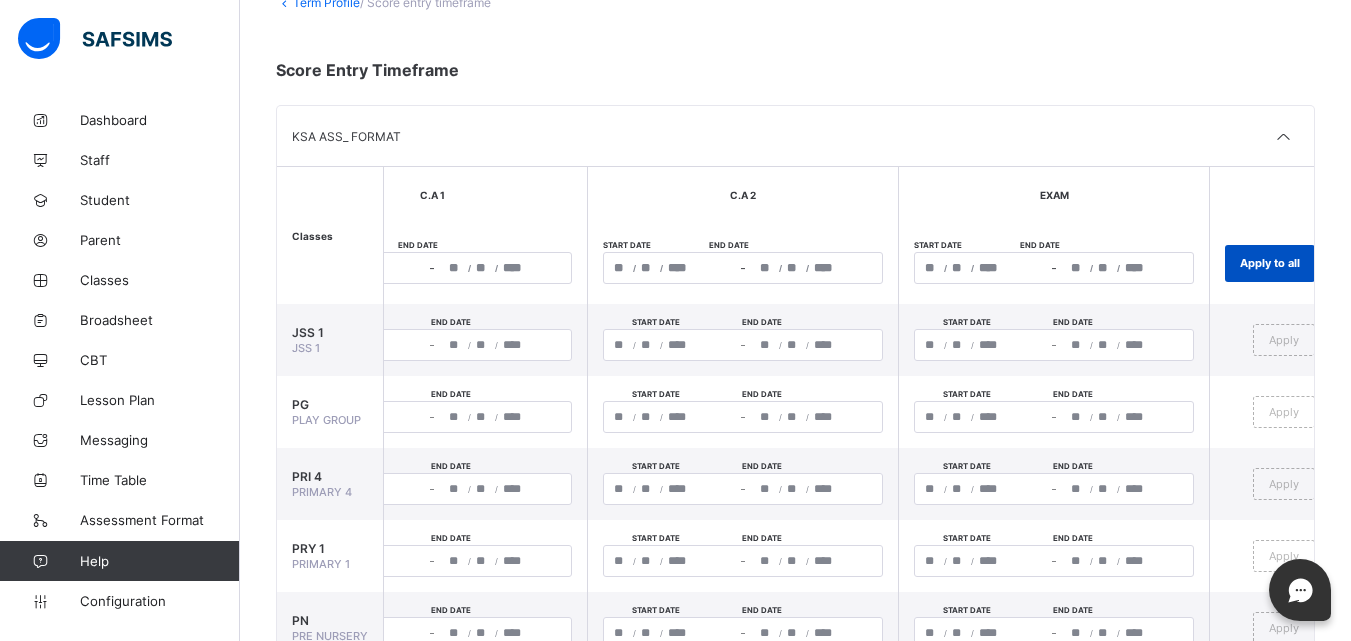 click on "Apply to all" at bounding box center (1270, 263) 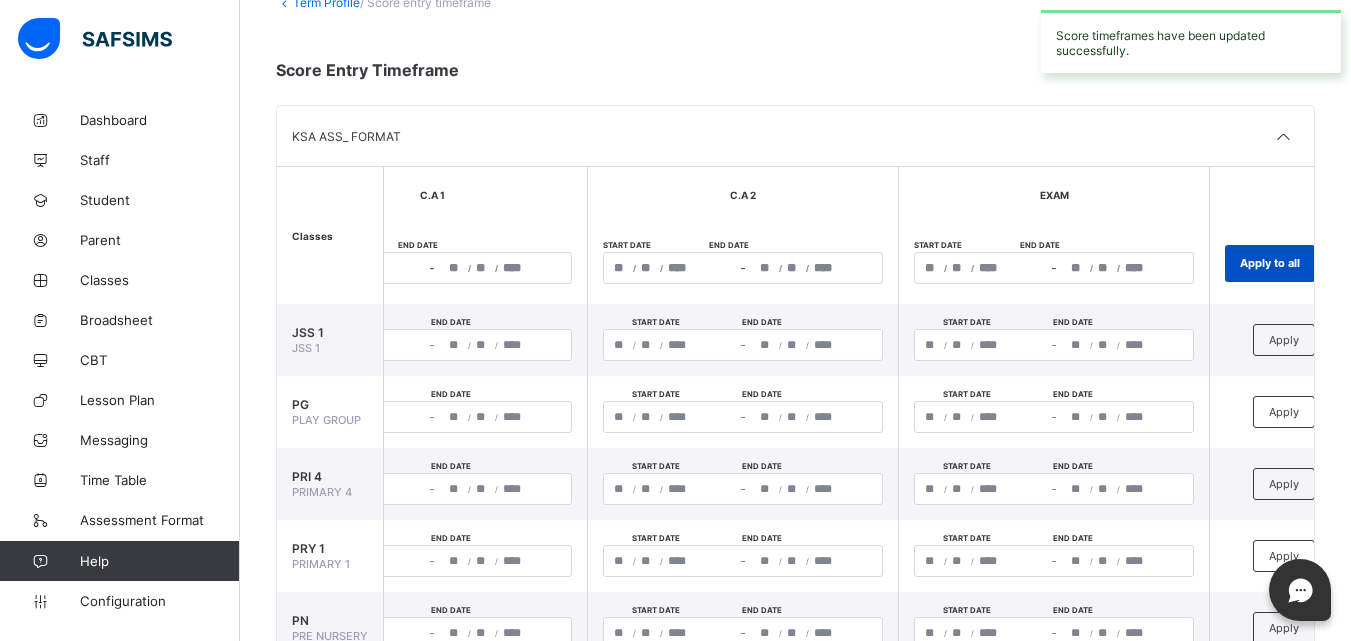 type on "**********" 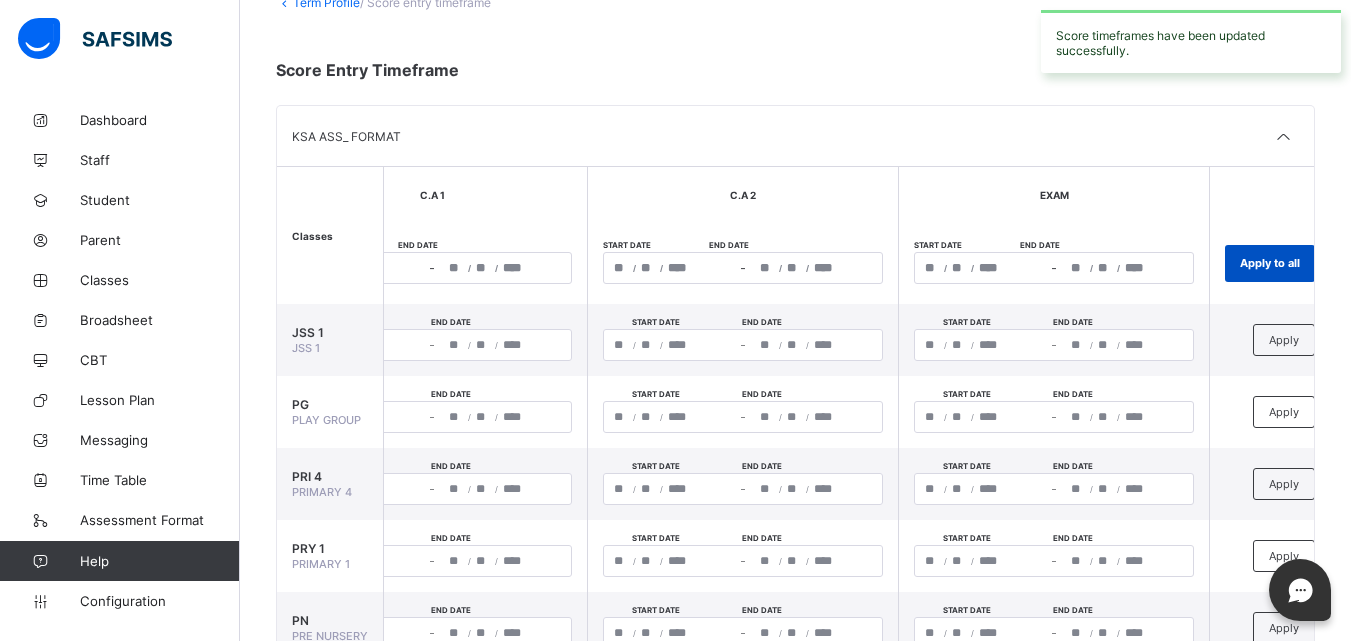 type on "*" 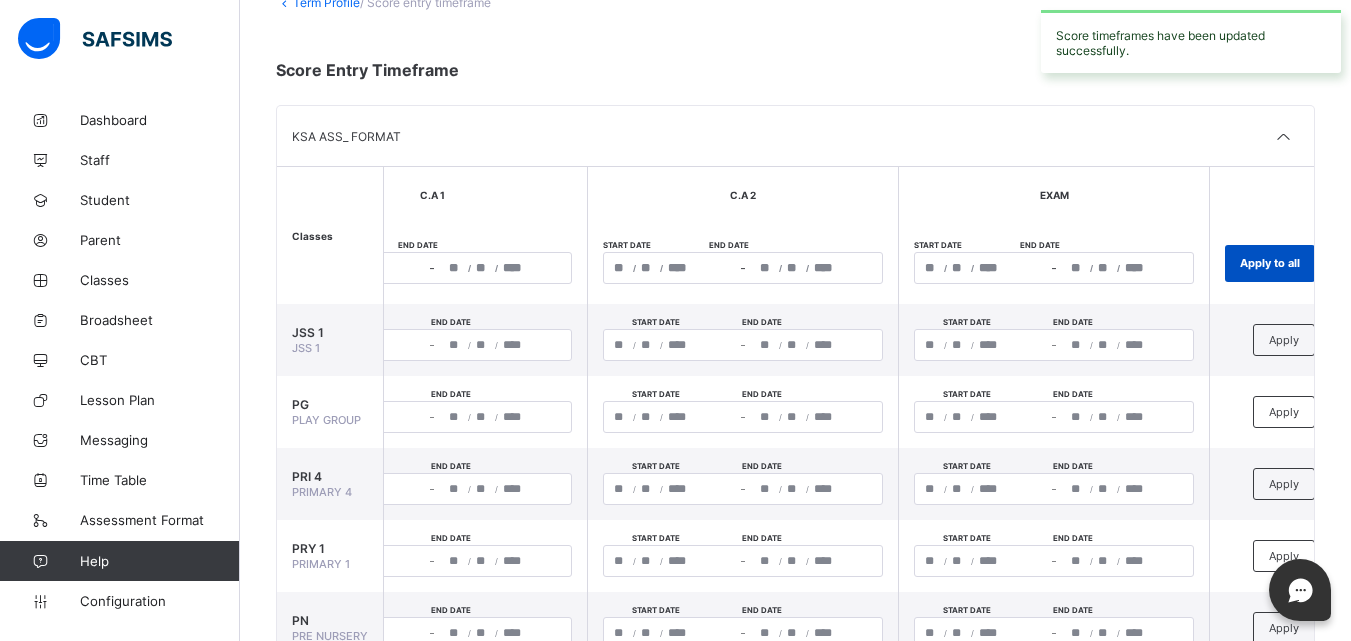 type on "****" 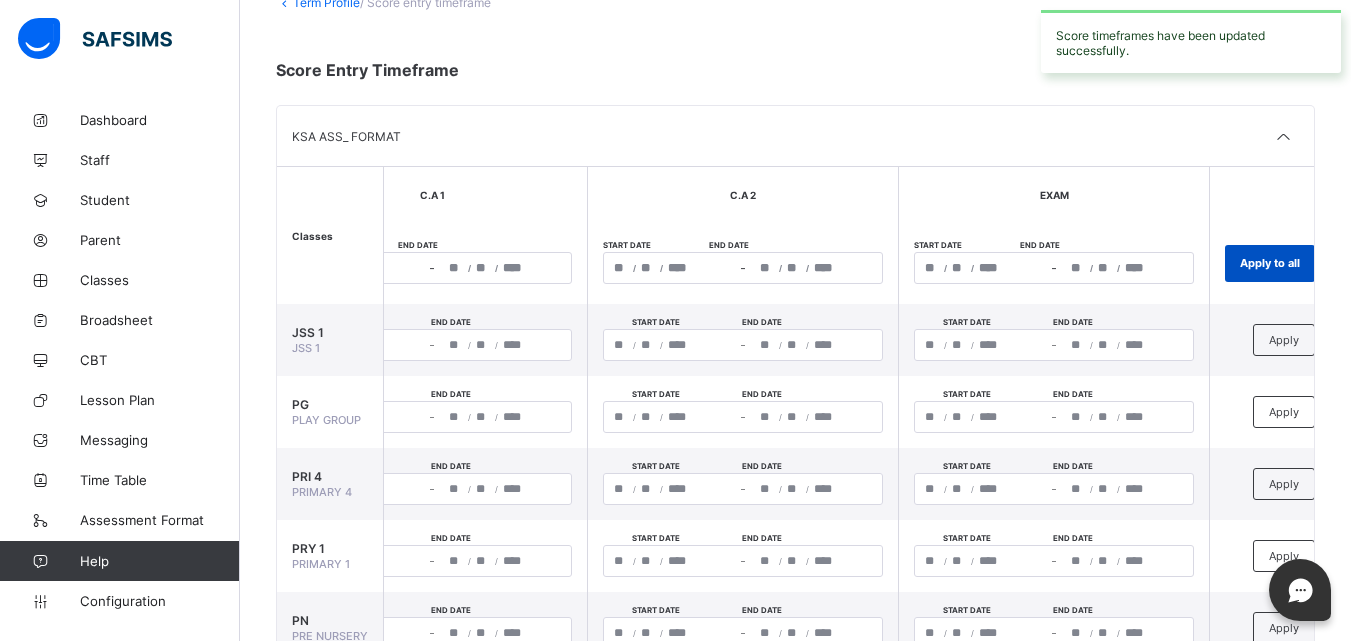 type on "**********" 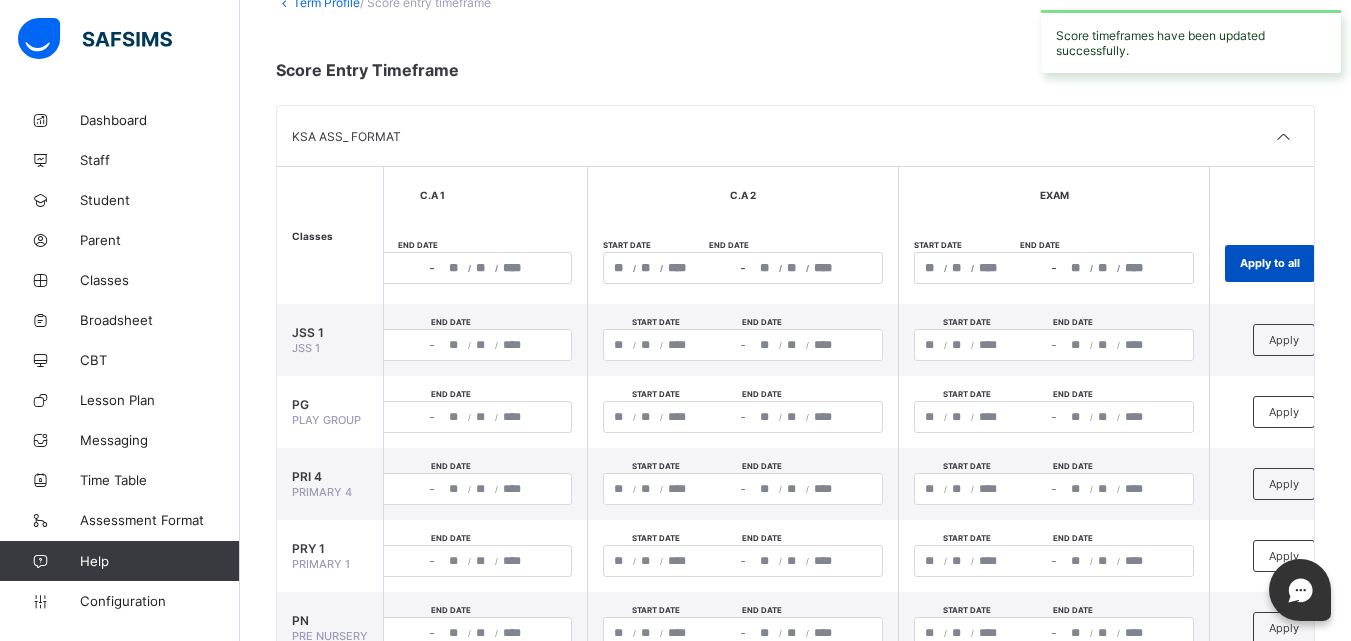 type on "****" 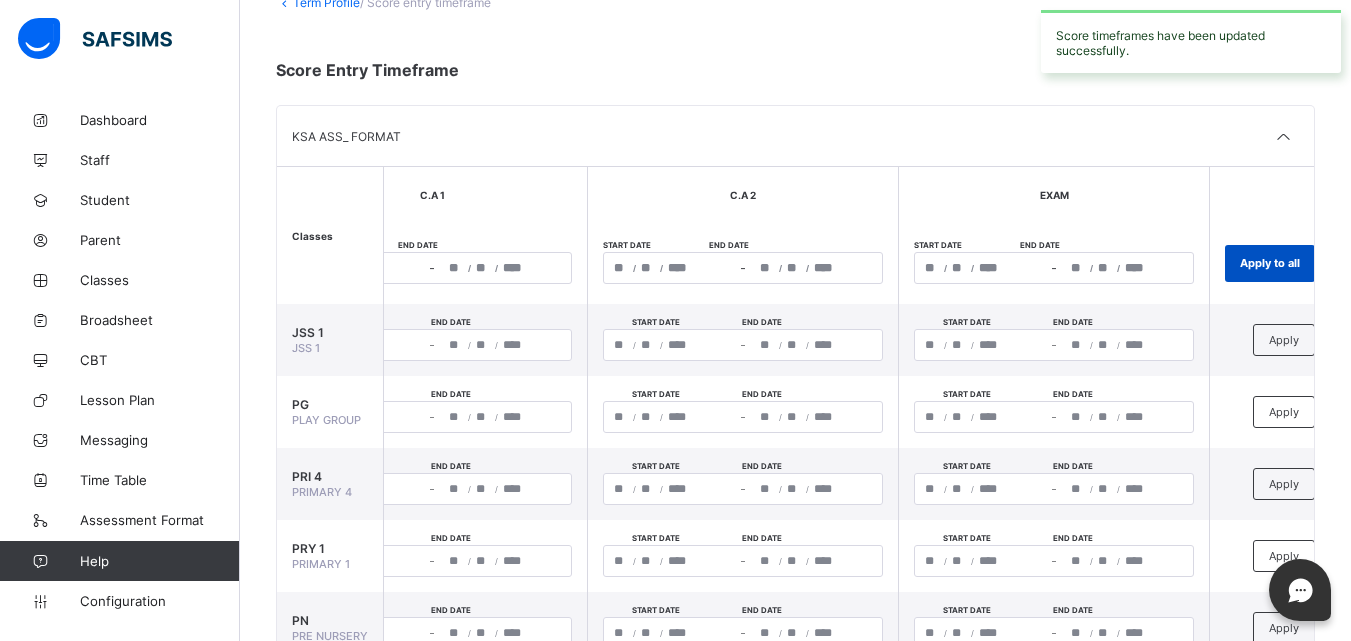 type on "**********" 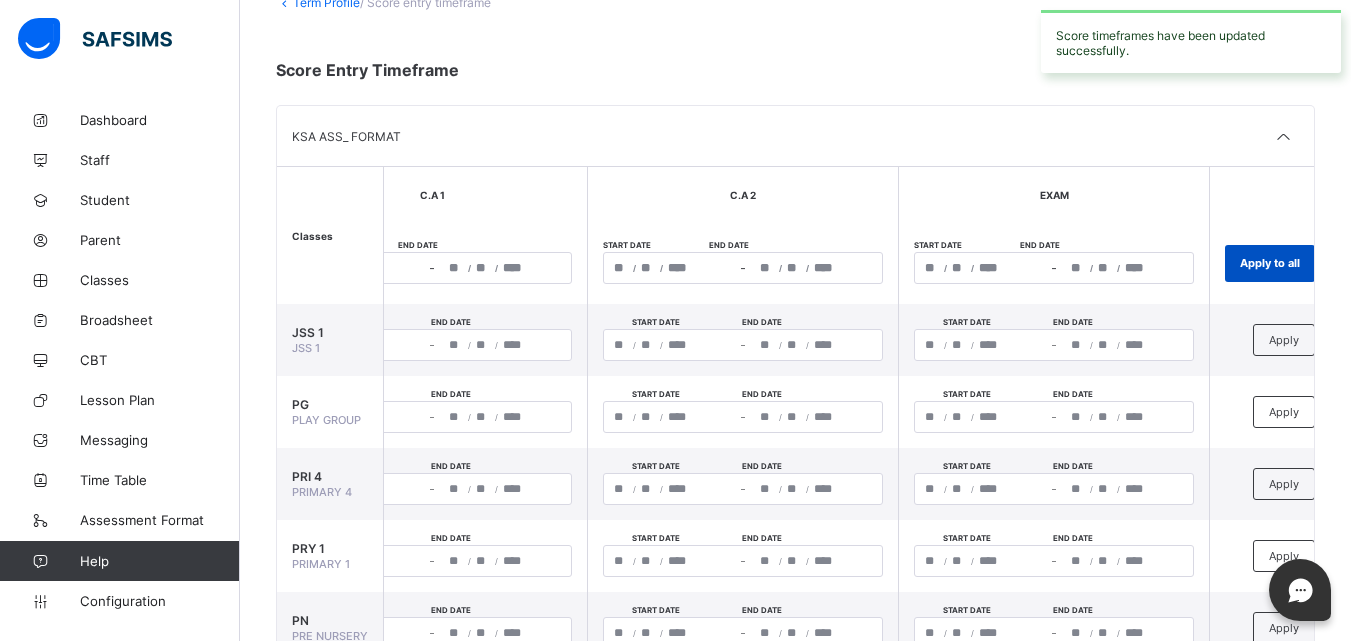 type on "**" 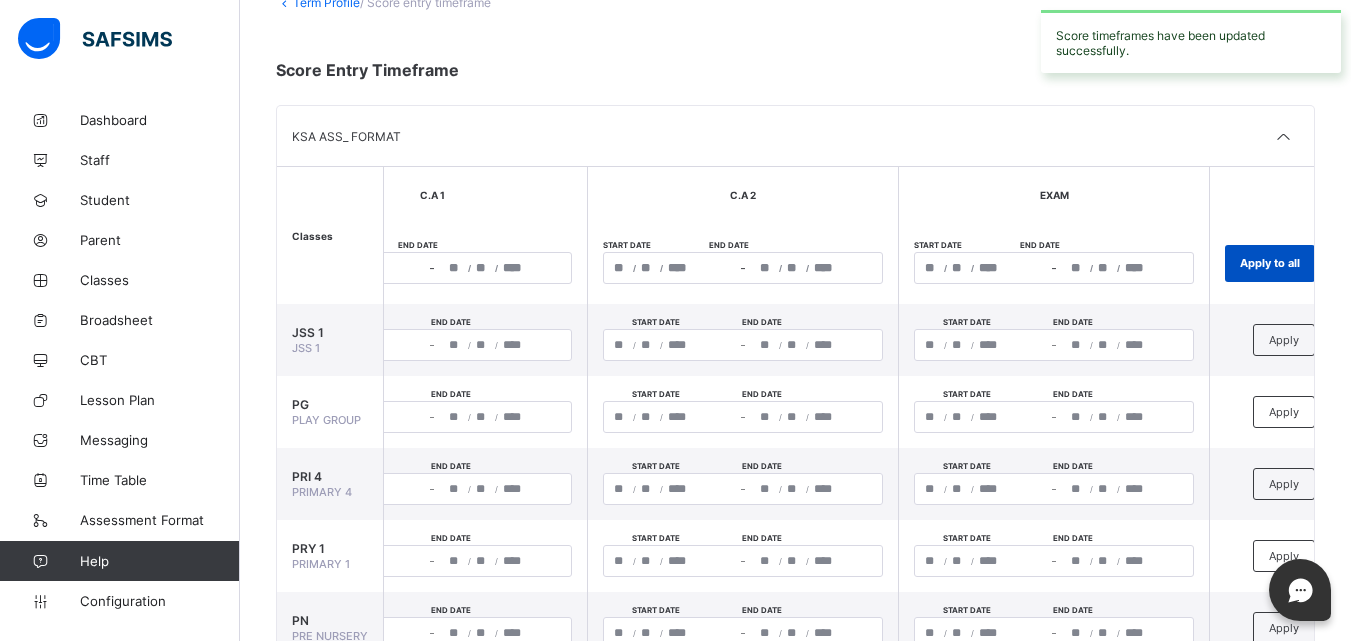 type on "****" 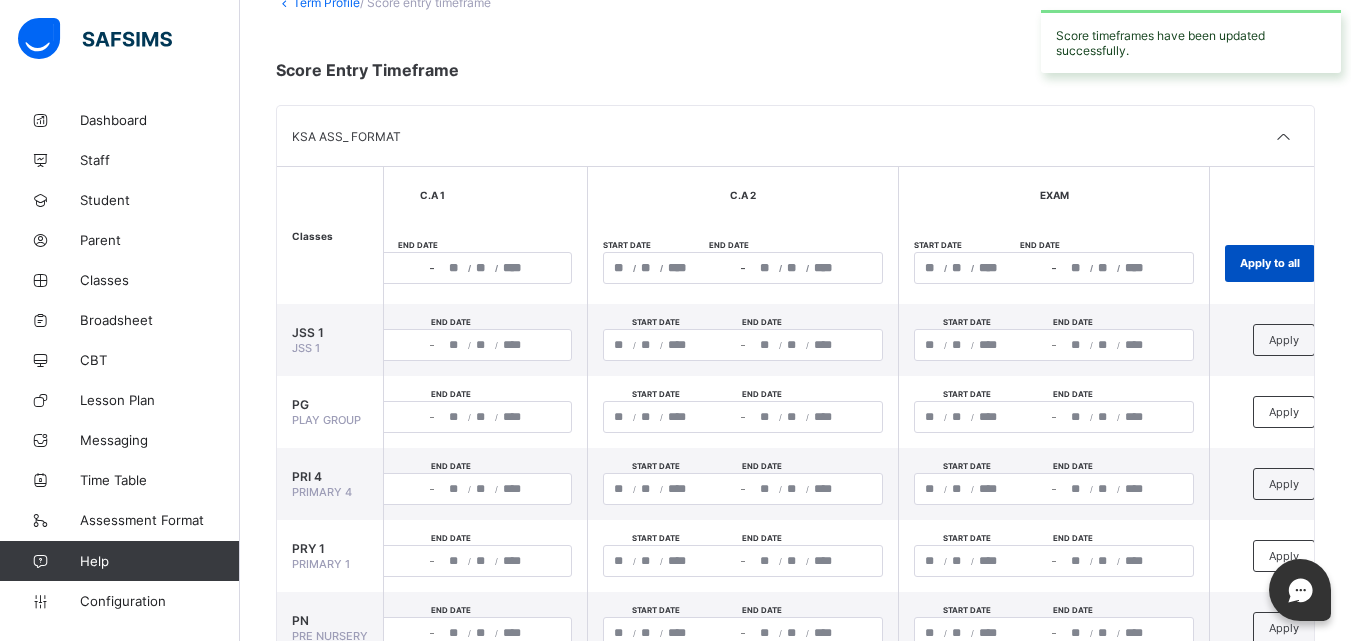 type on "**********" 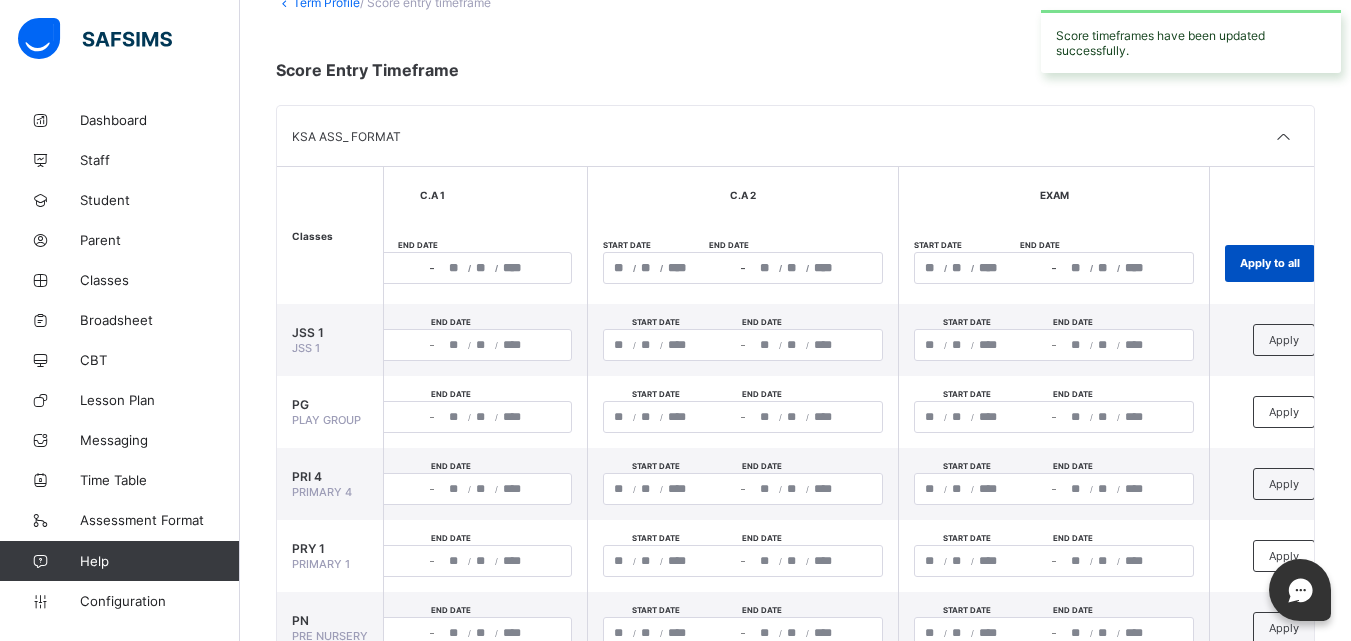 type on "*" 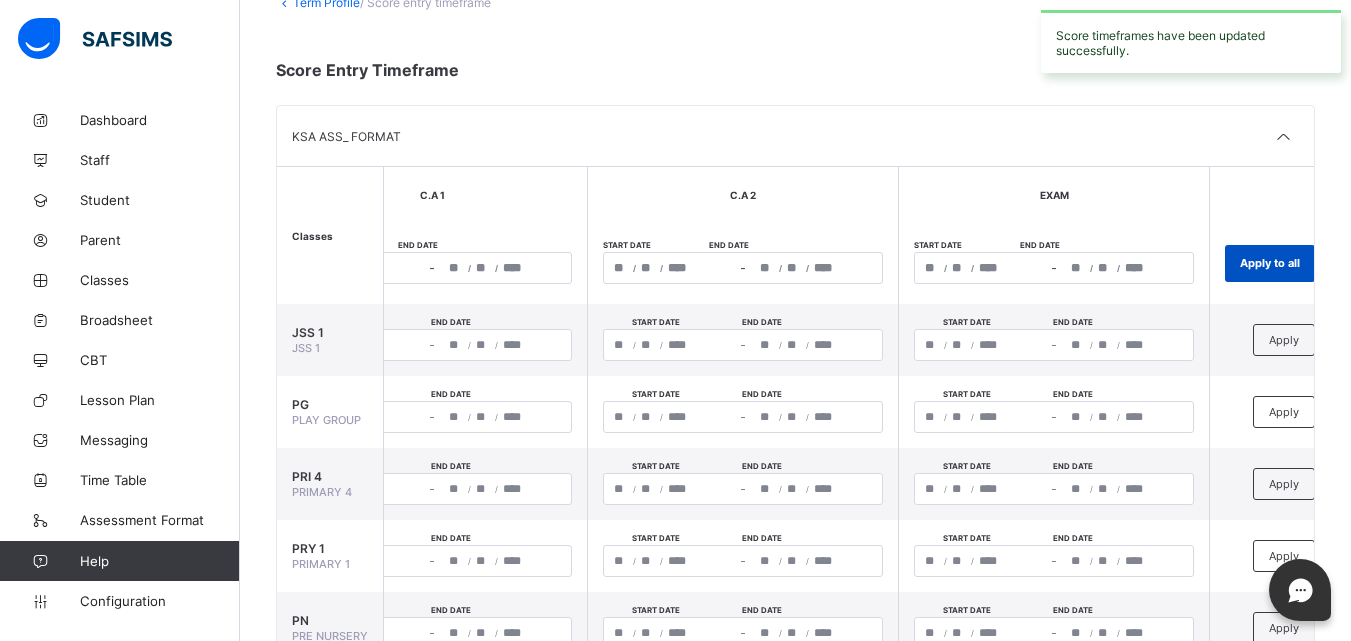 type on "**" 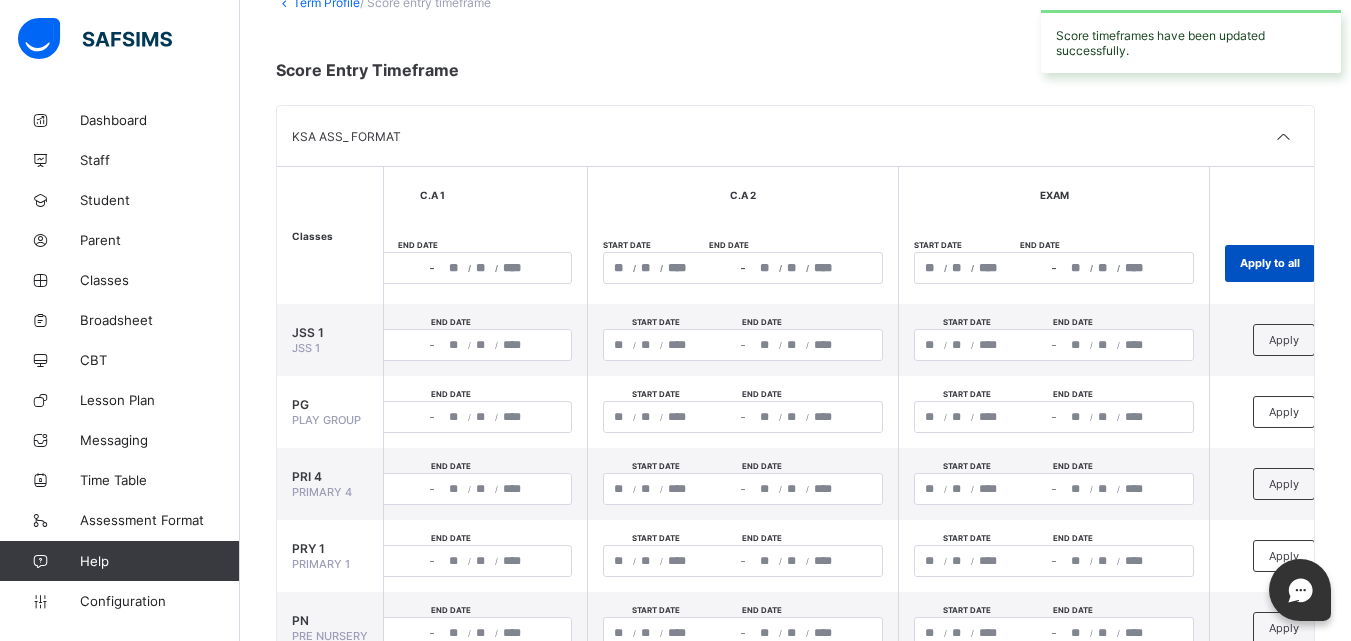 type on "****" 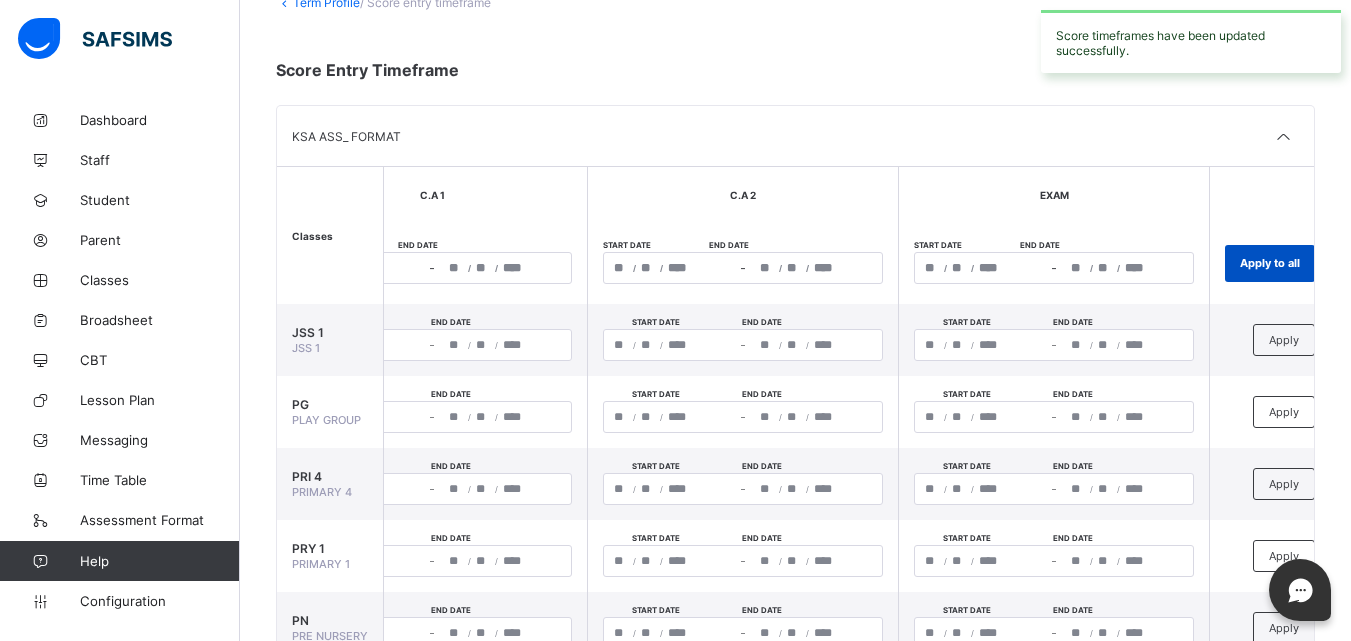 type on "****" 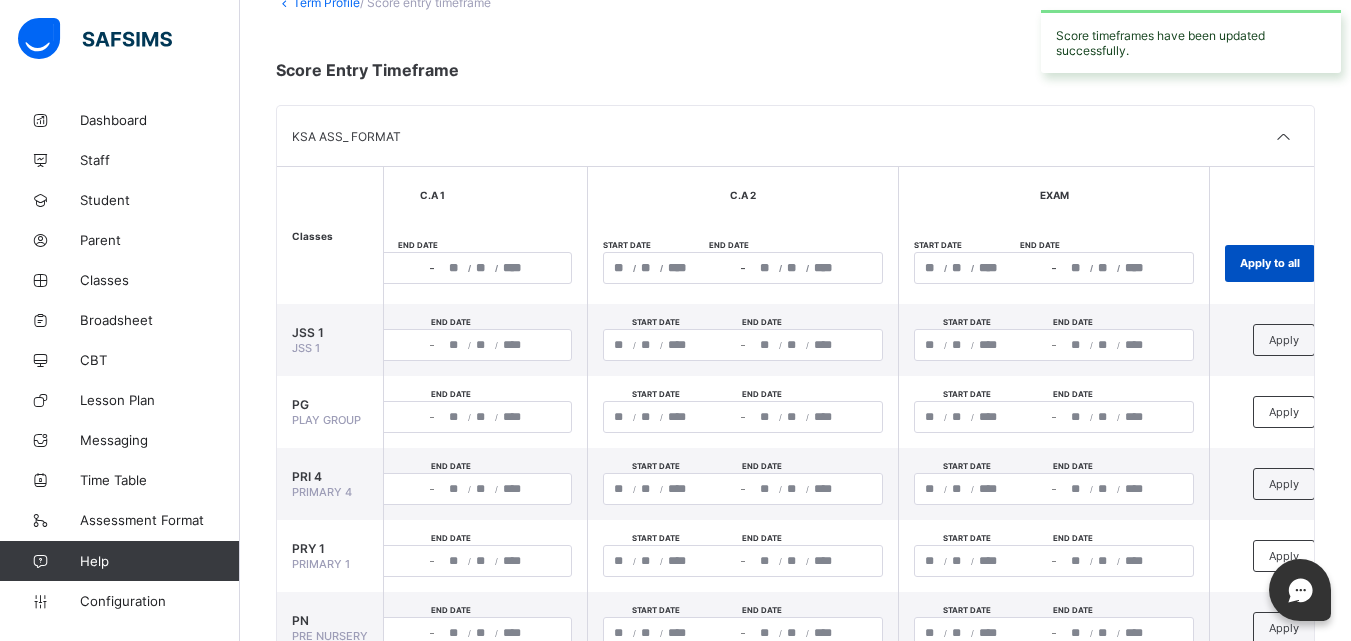 type on "**********" 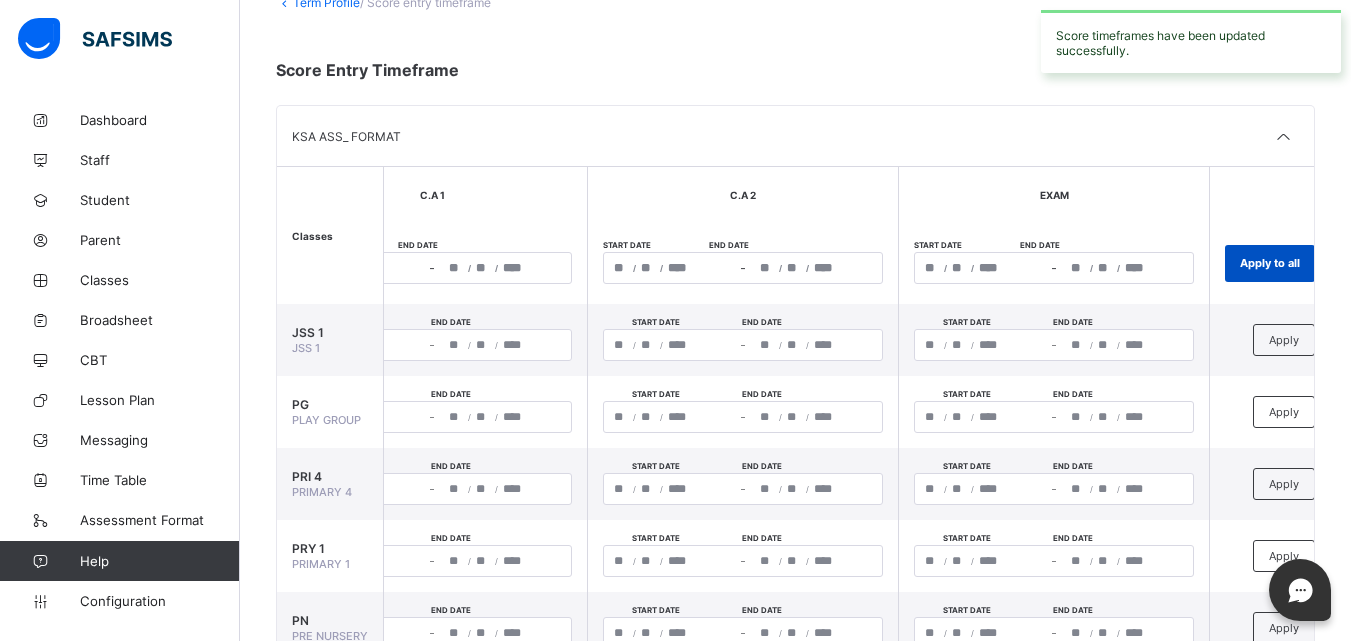 type on "****" 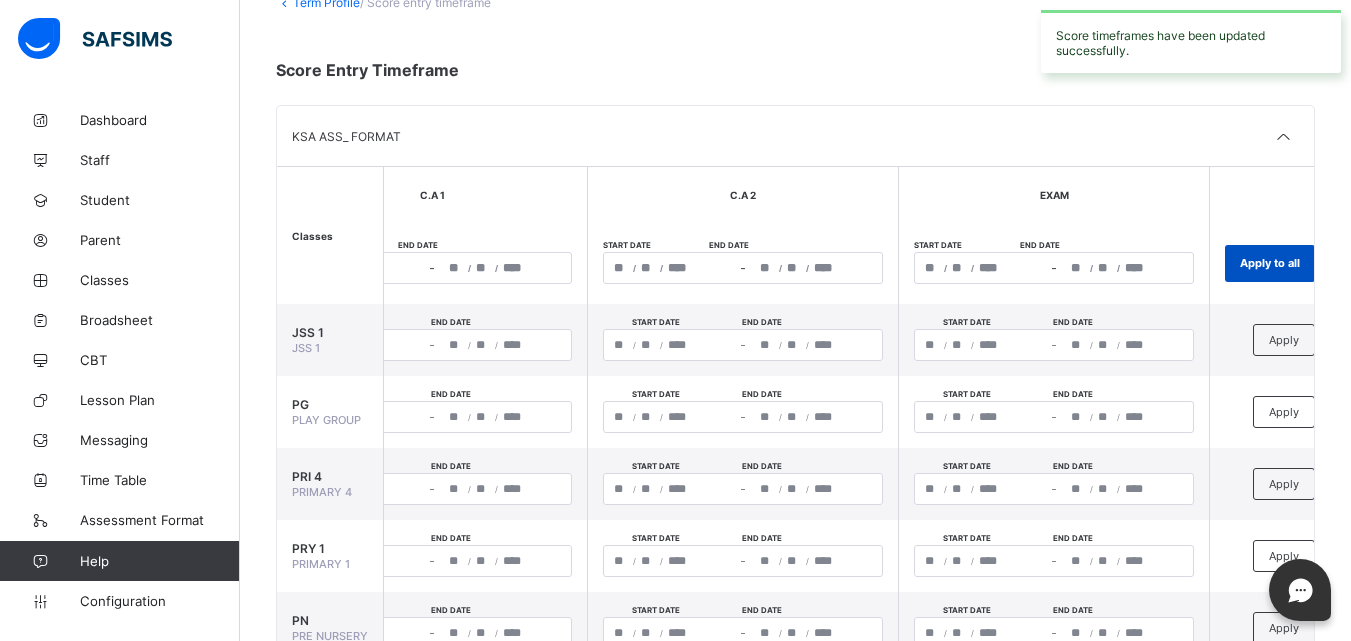 type on "**********" 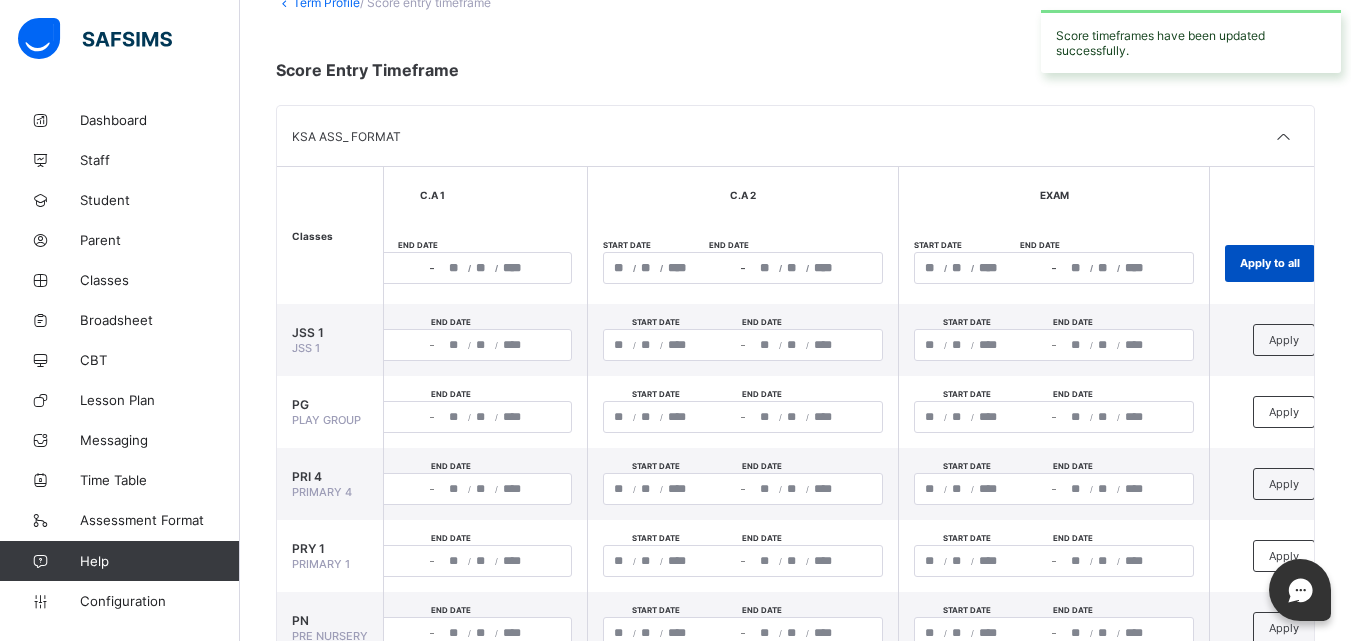 type on "**" 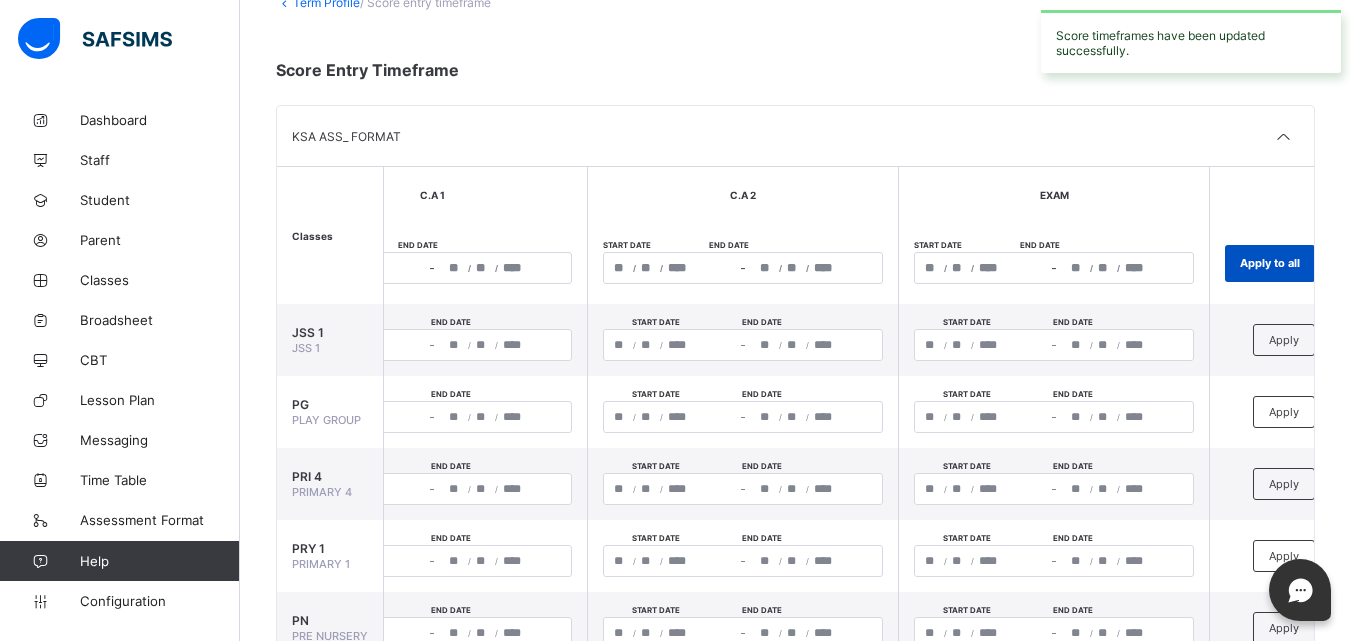 type on "*" 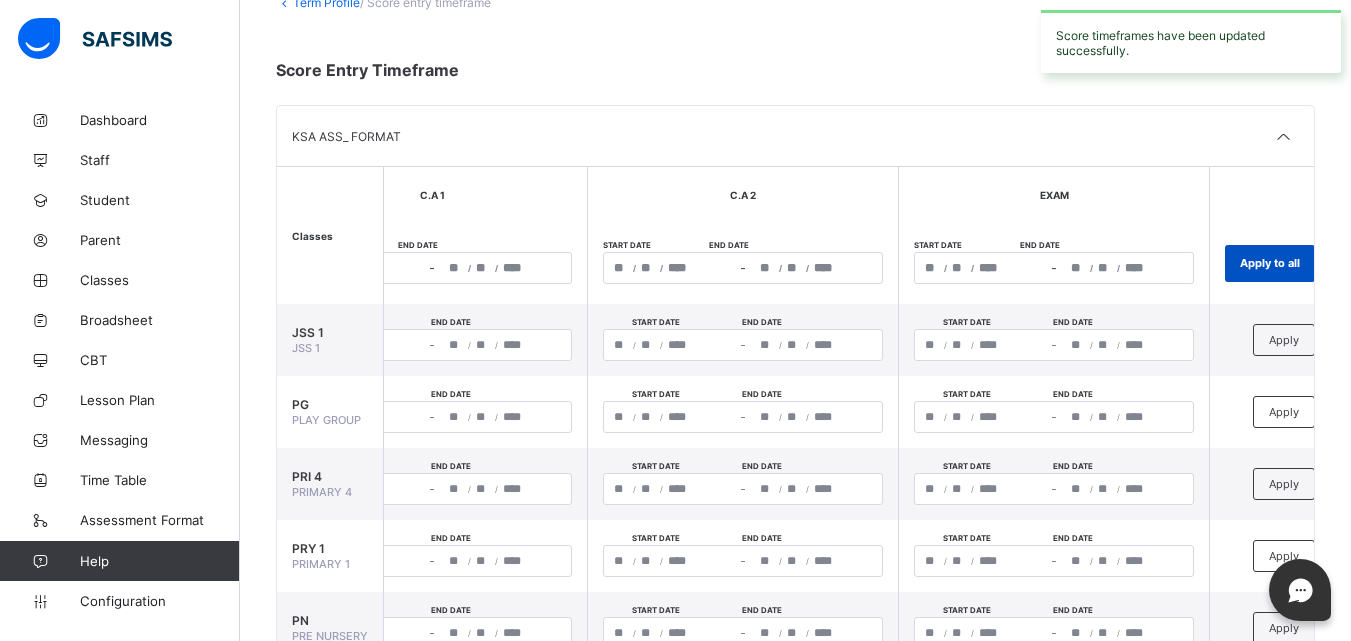 type on "*" 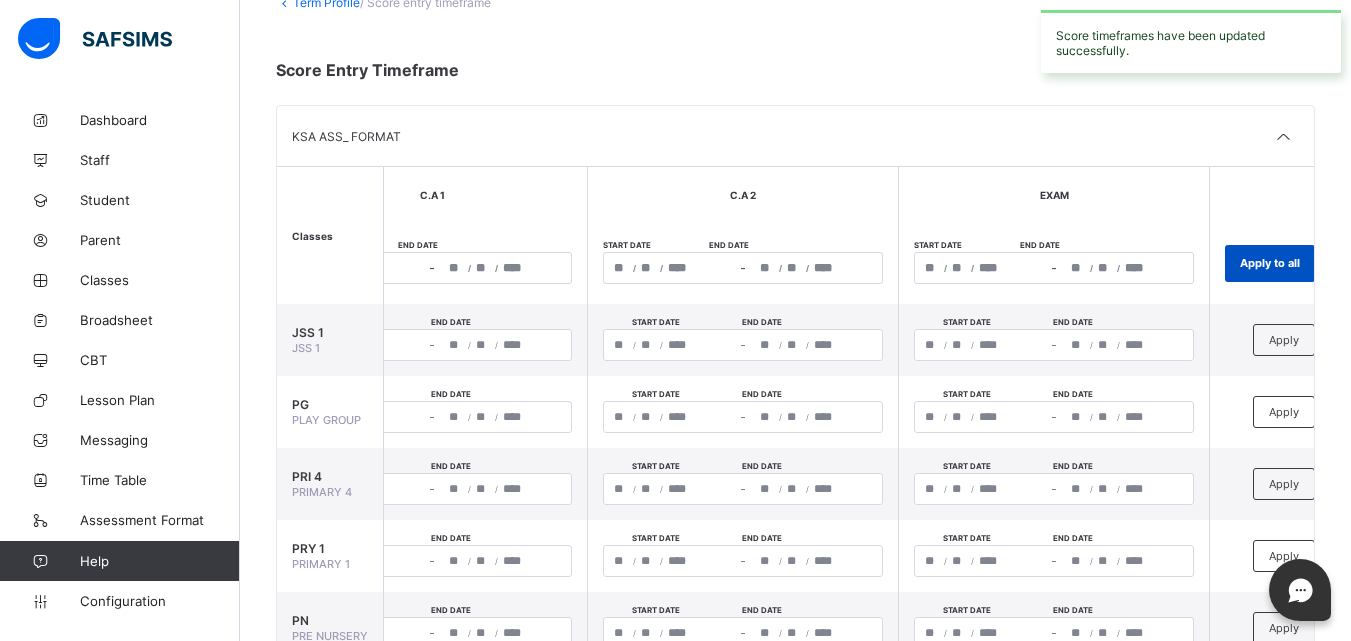 type on "**" 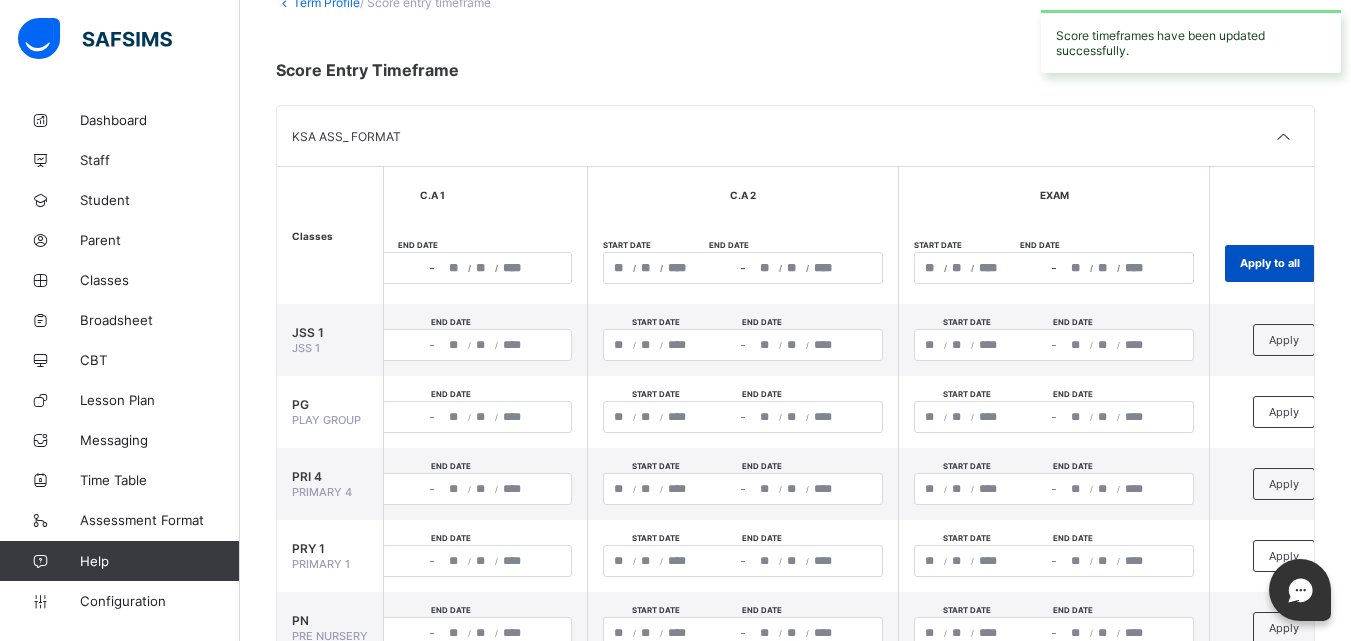 type on "*" 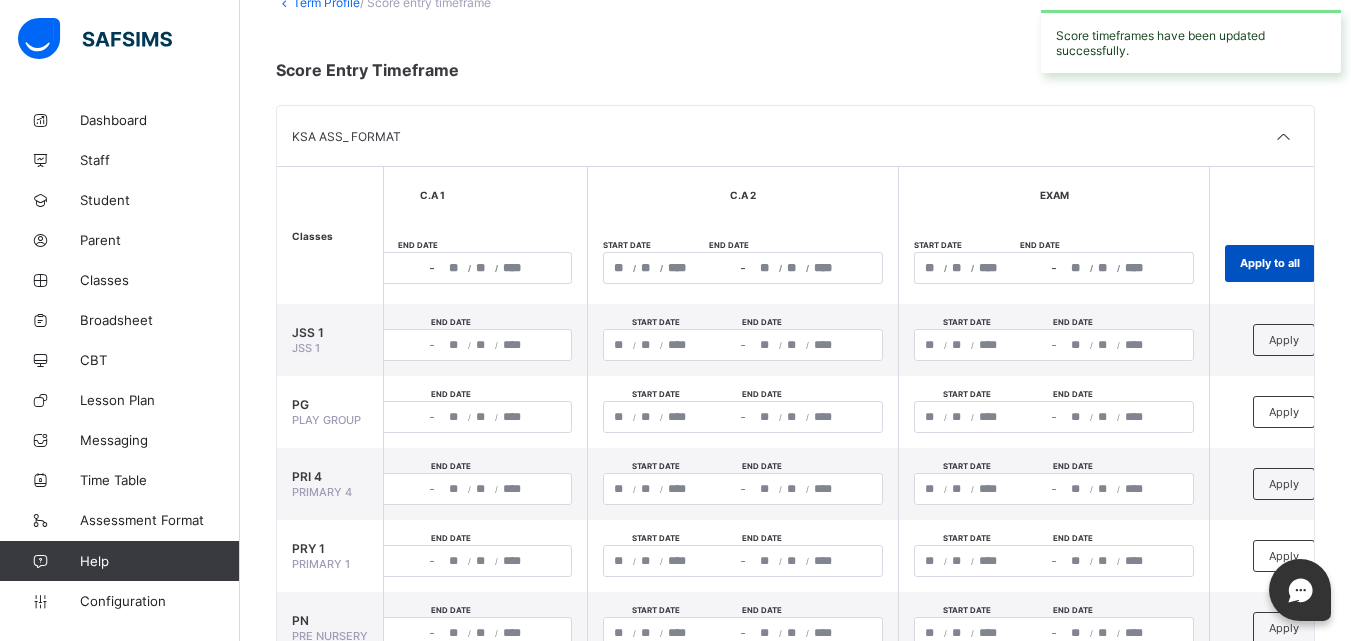 type on "**" 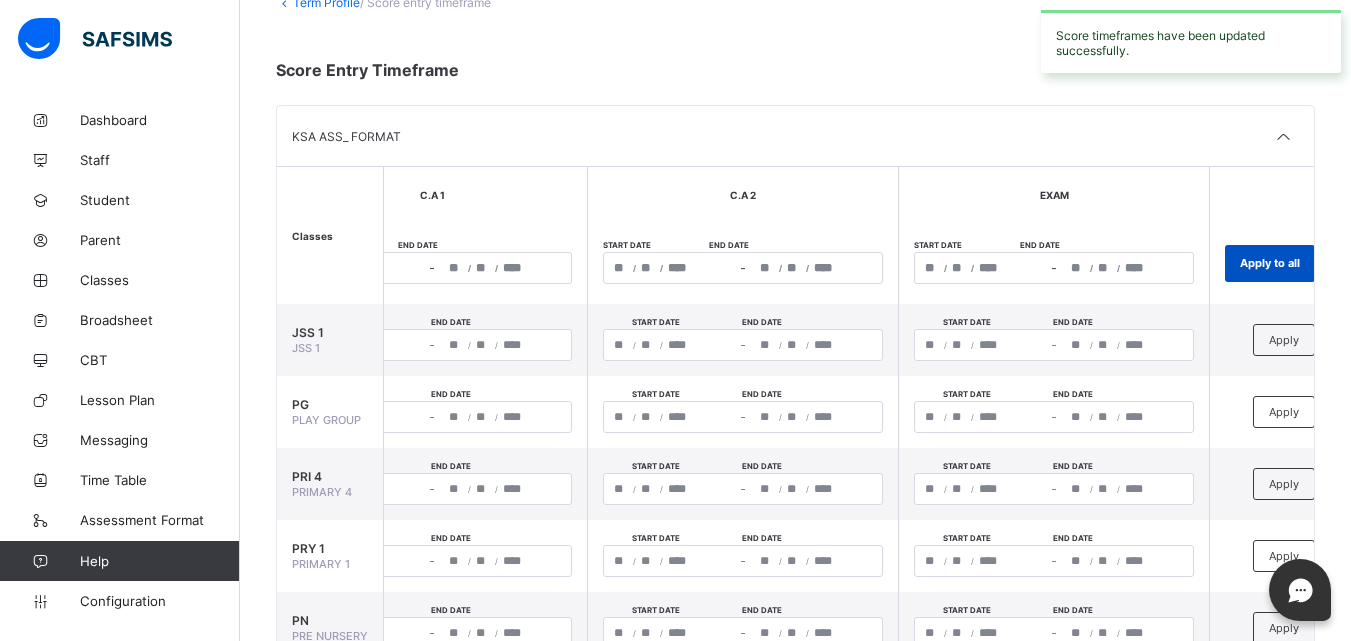 type on "****" 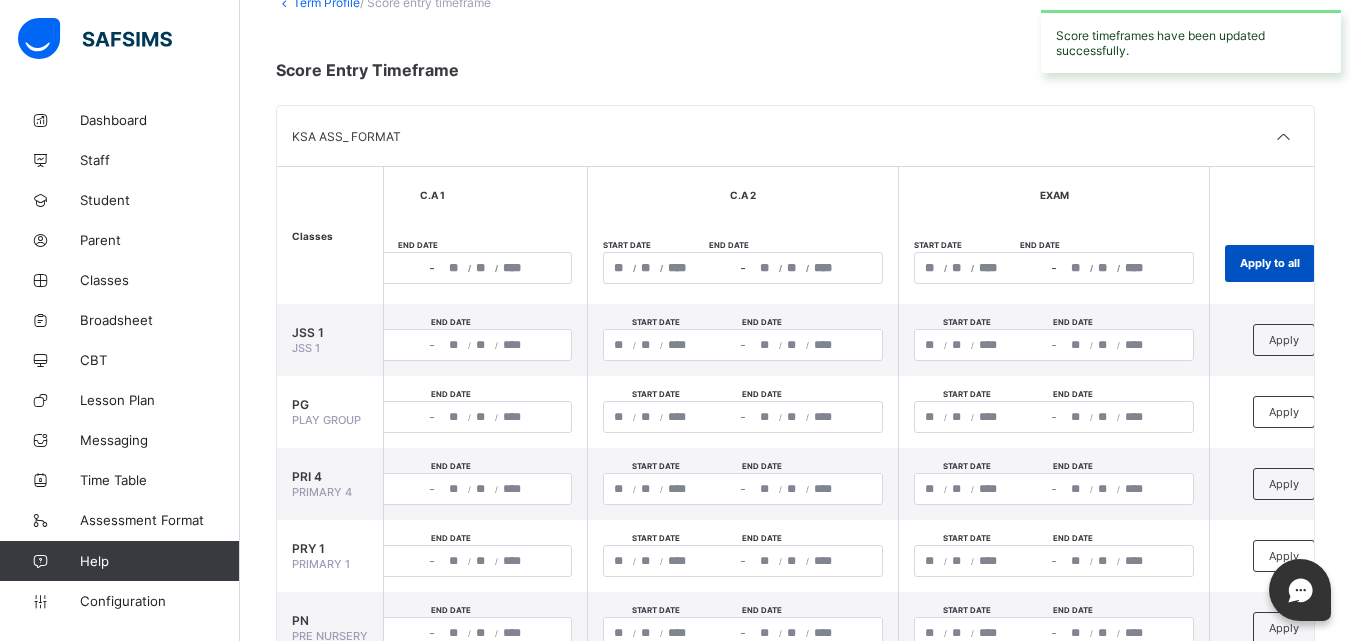 type on "**********" 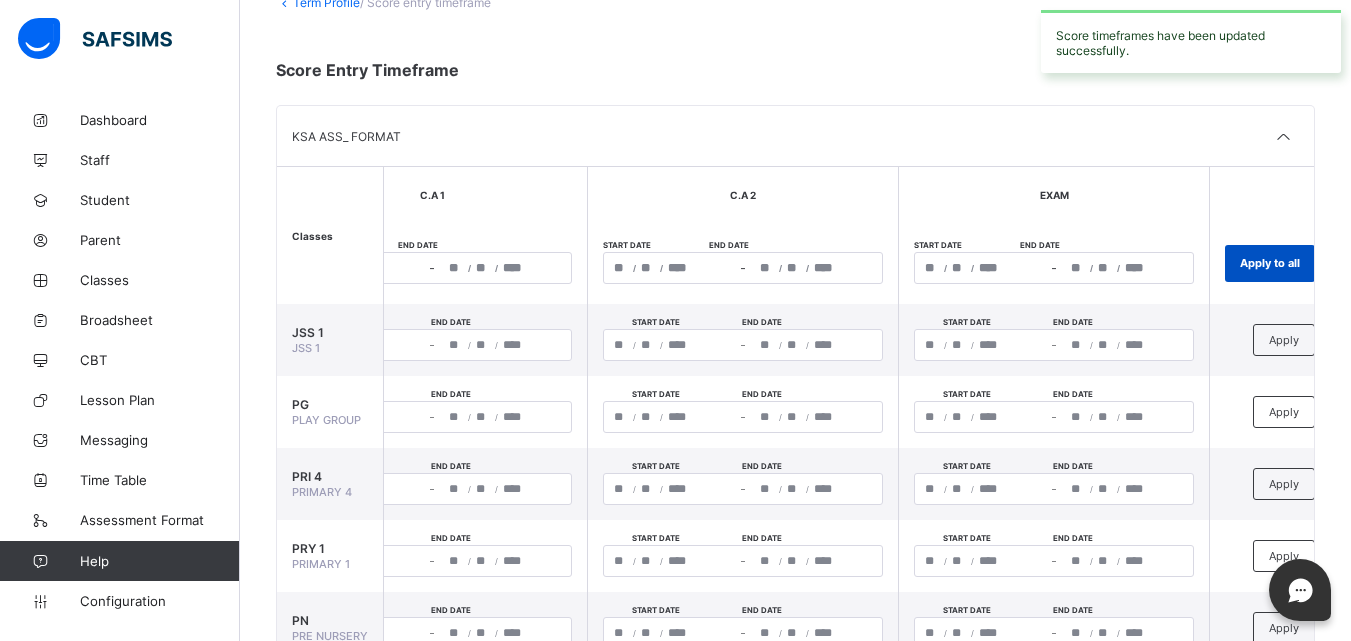 type on "****" 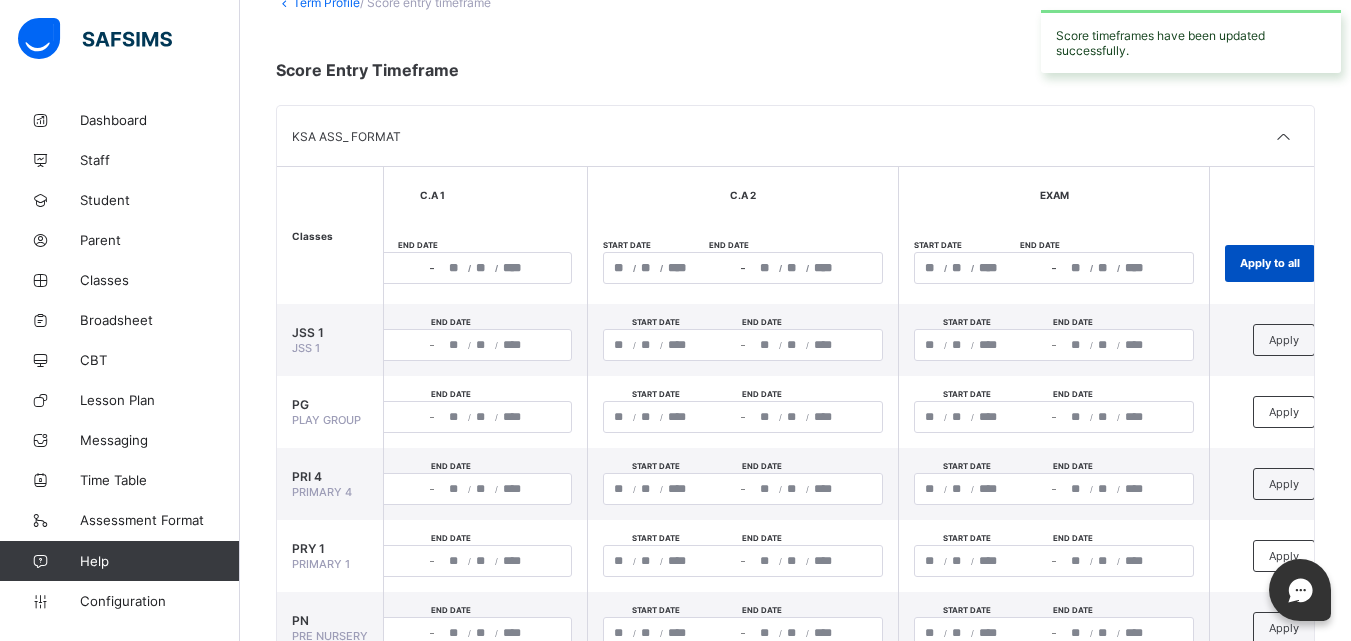 type on "**********" 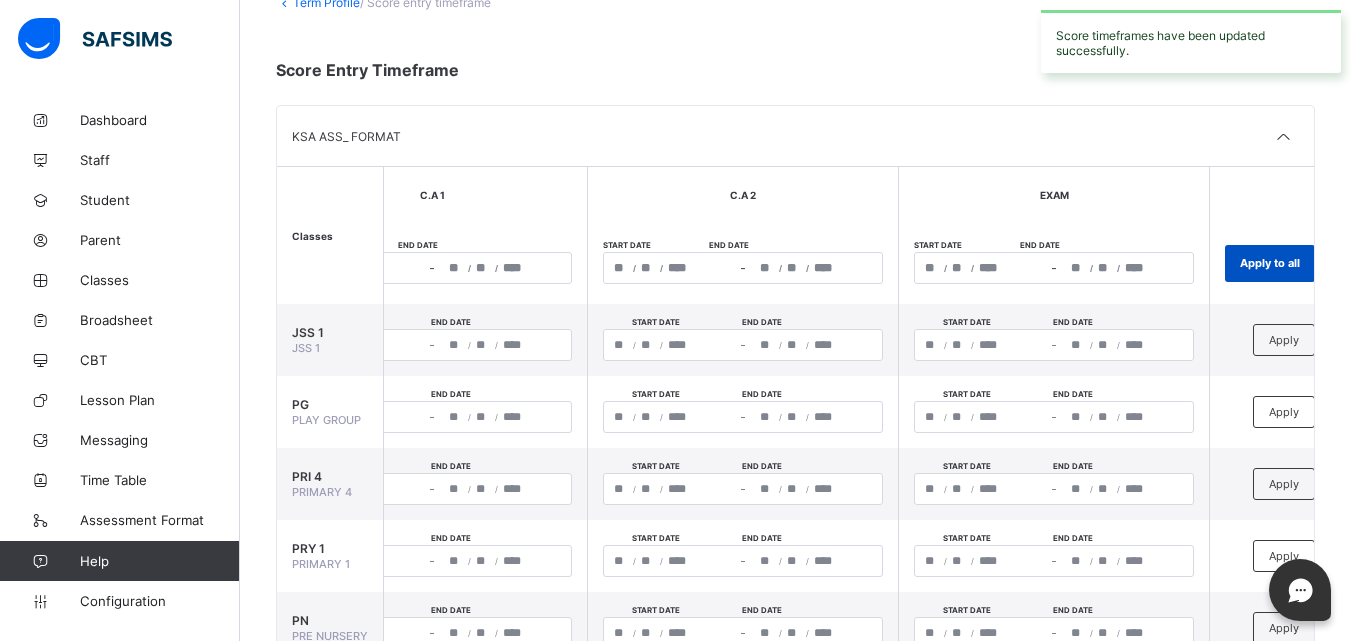 type on "**********" 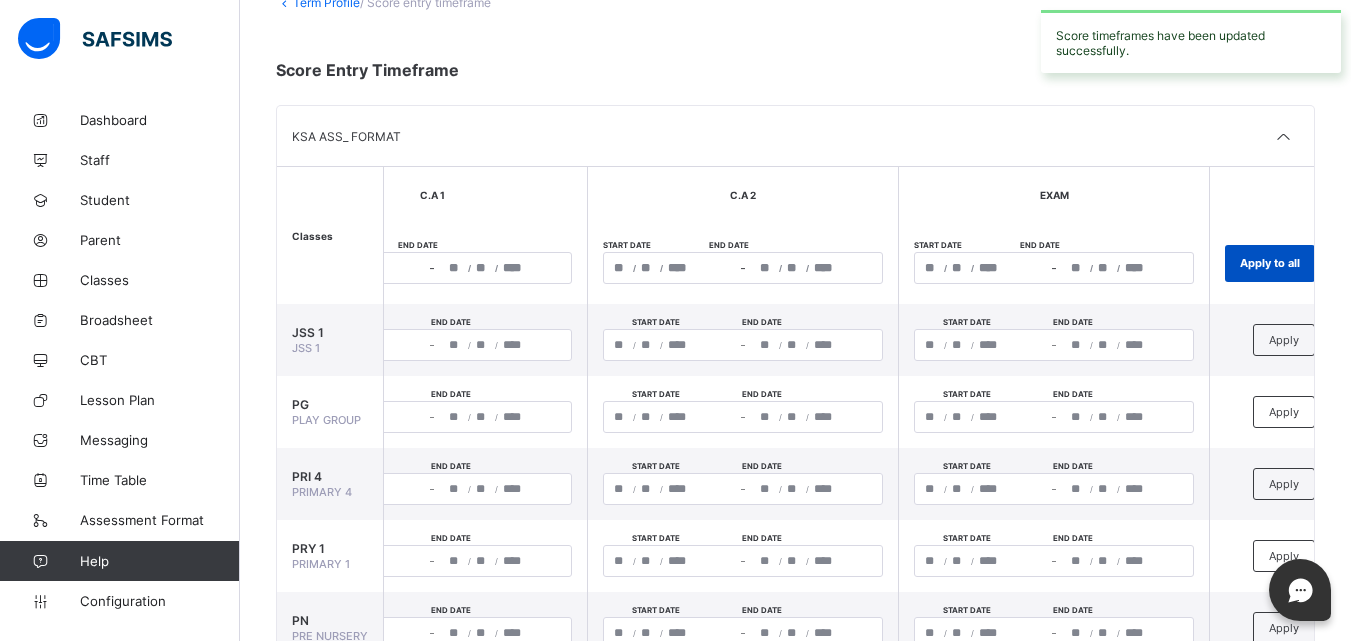 type on "****" 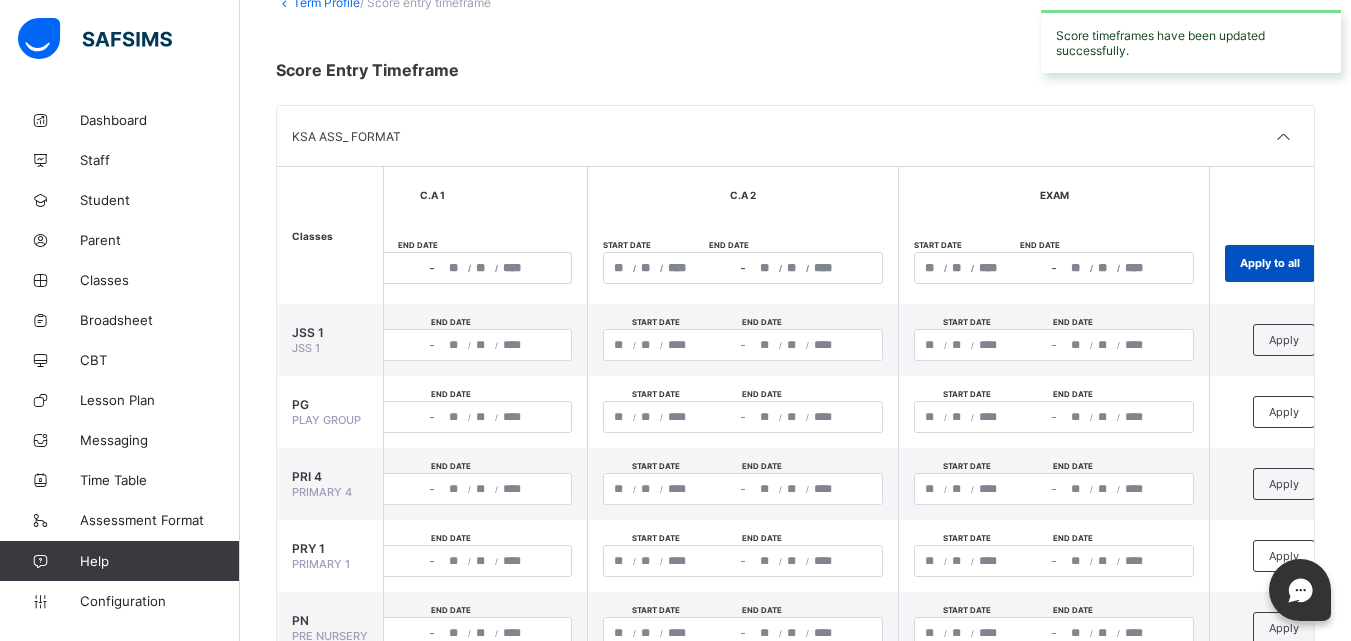 type on "*" 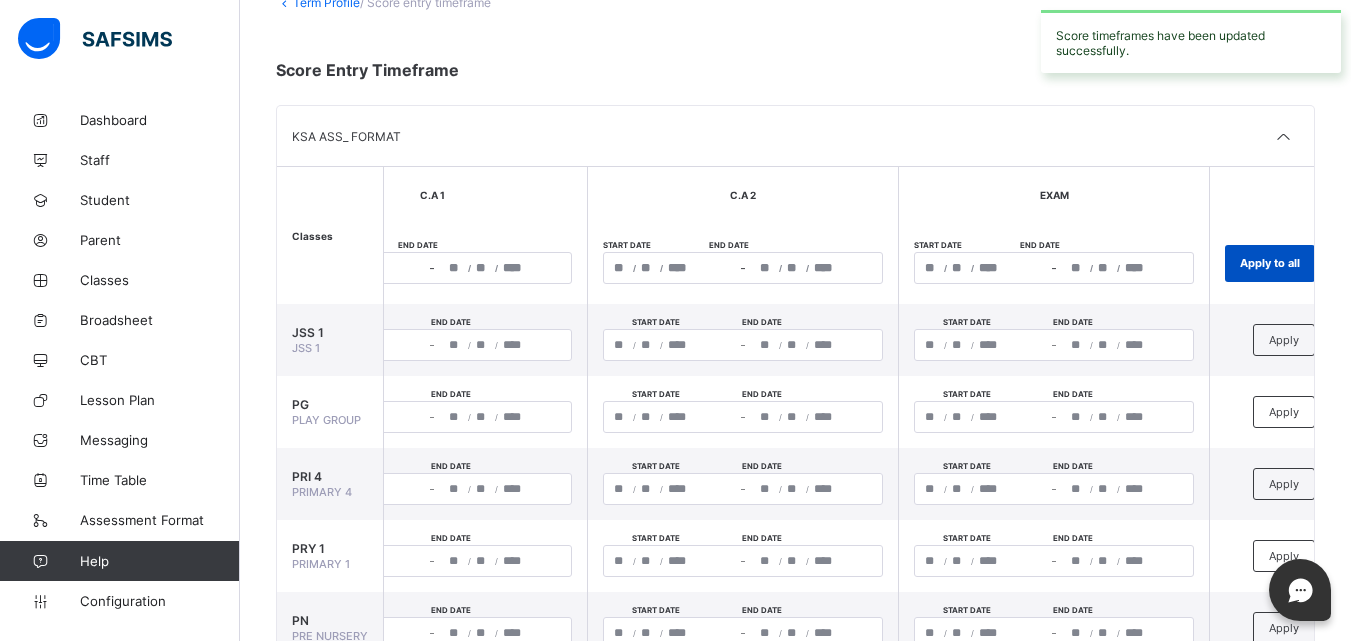 type on "**" 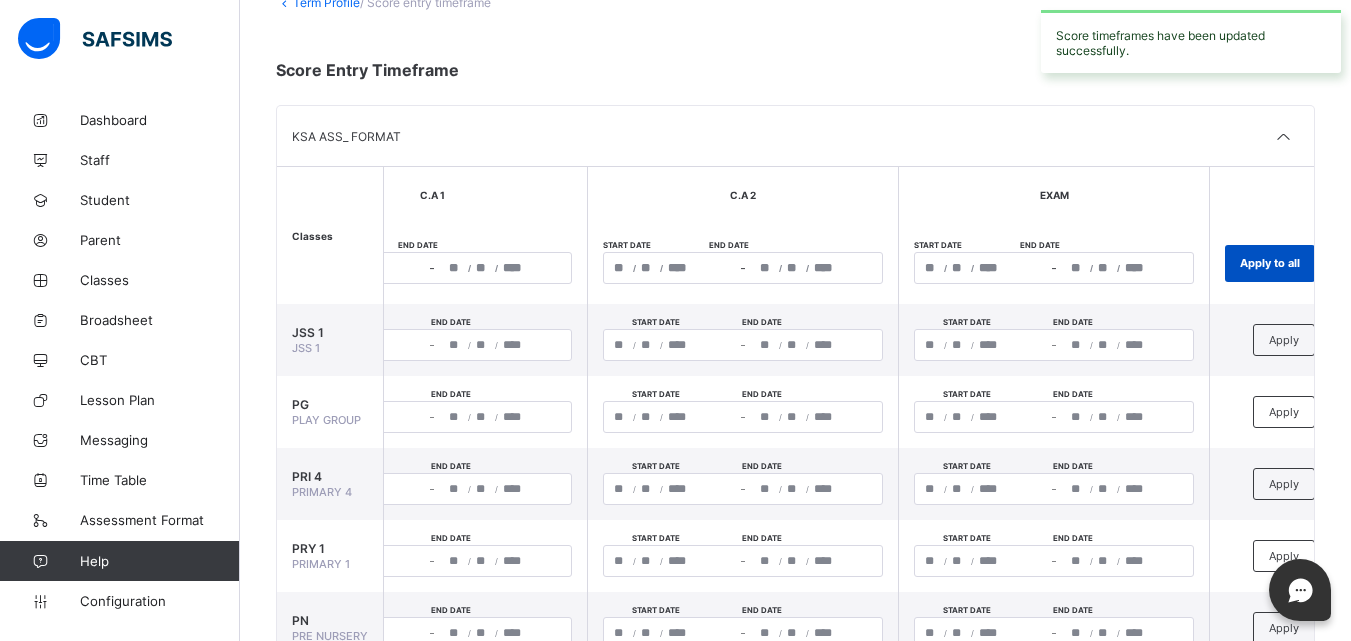 type on "**********" 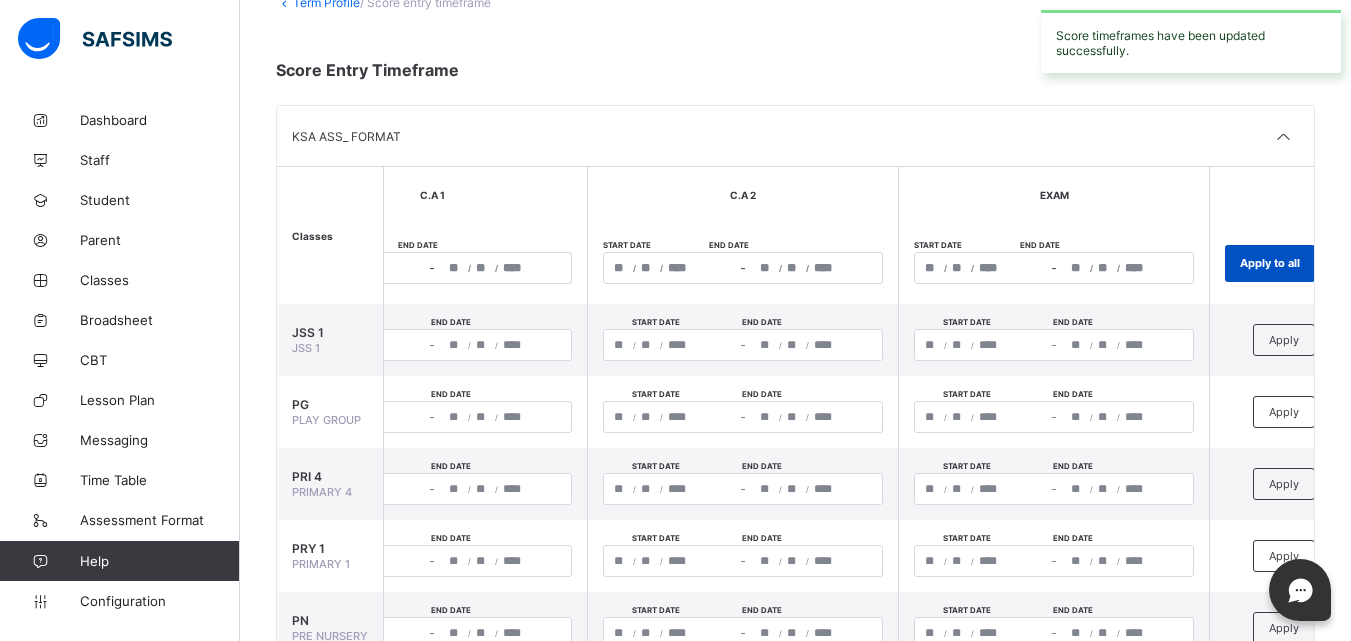 type on "*" 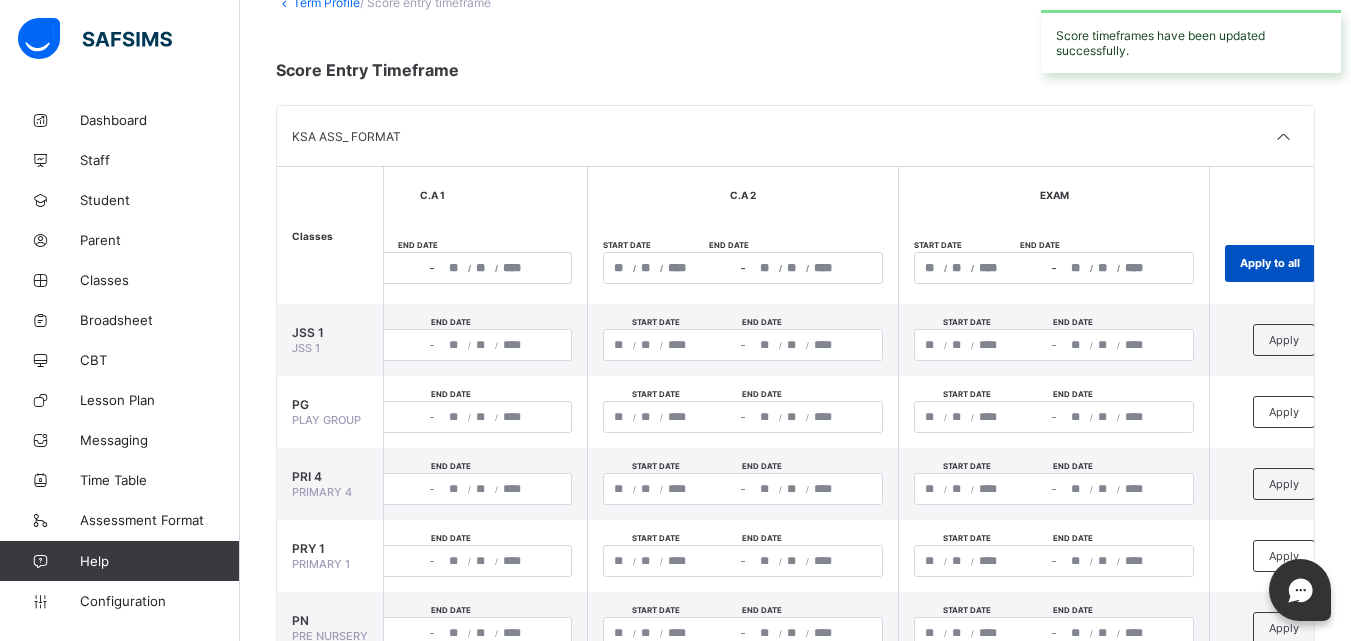 type on "**" 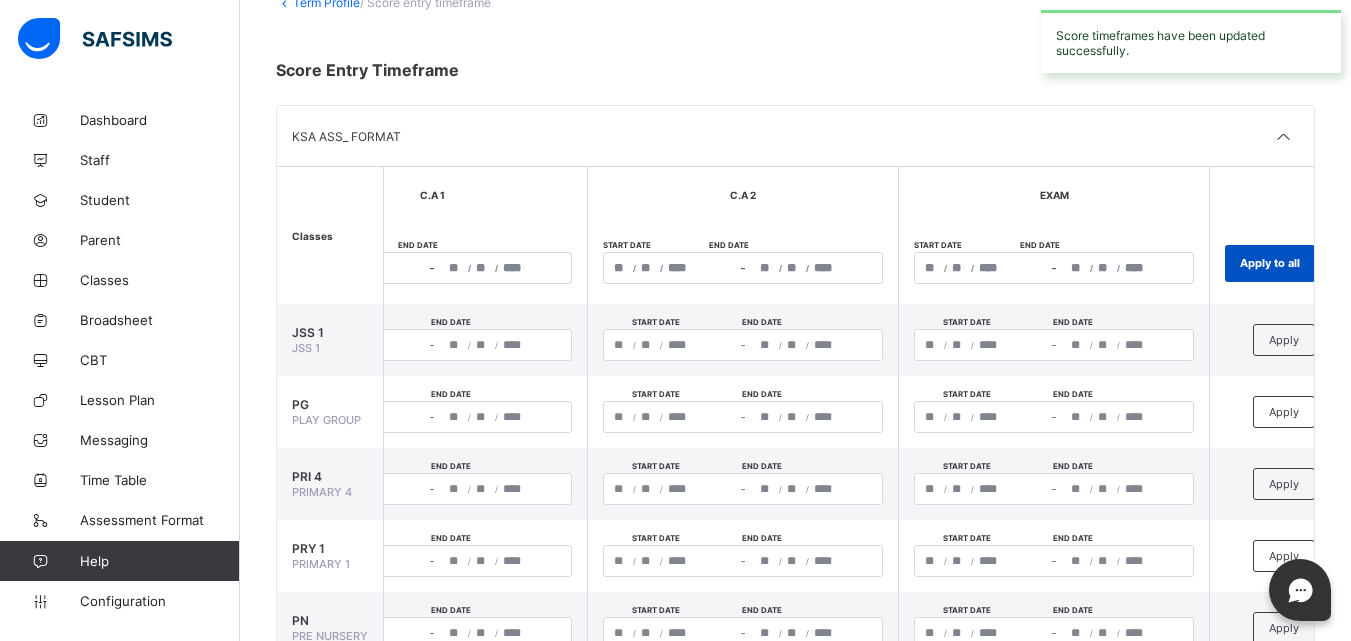 type on "****" 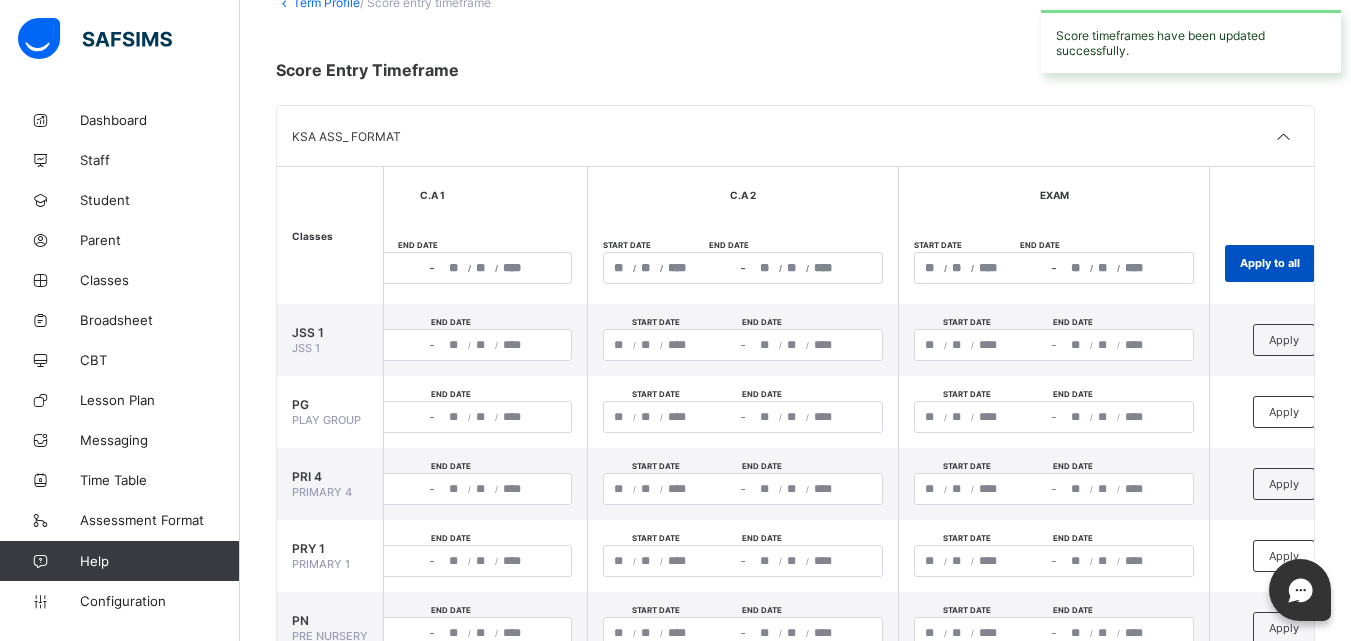 type on "**********" 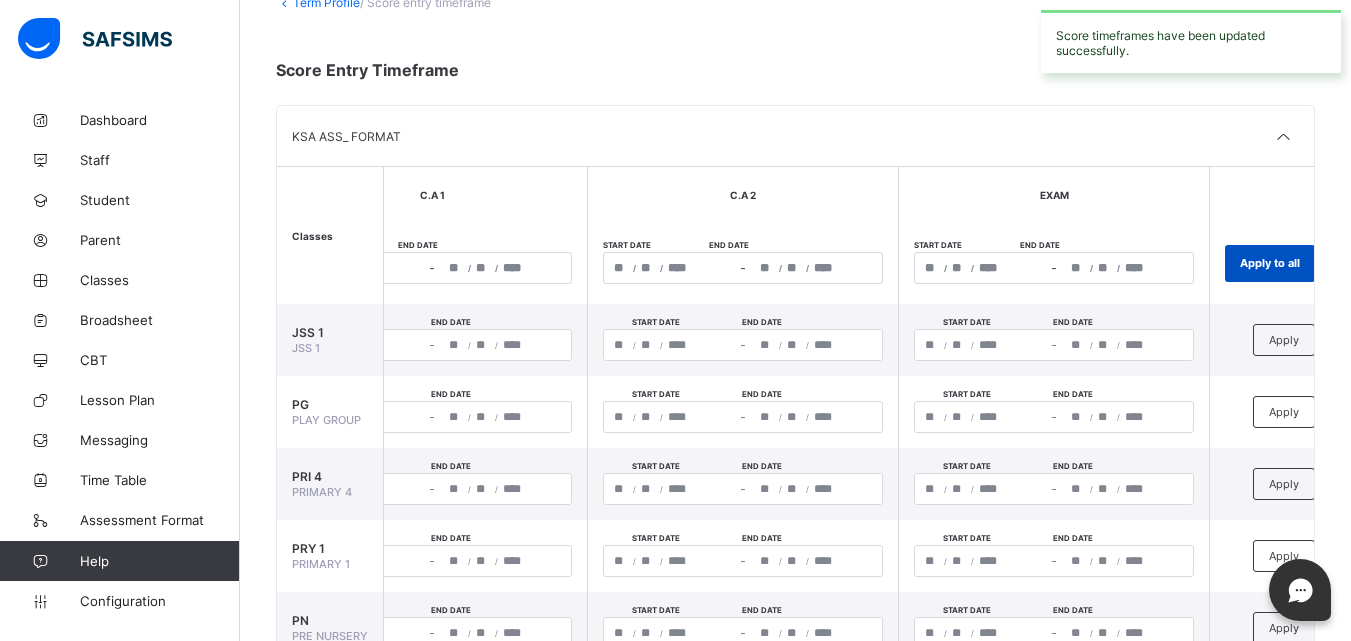 type on "*" 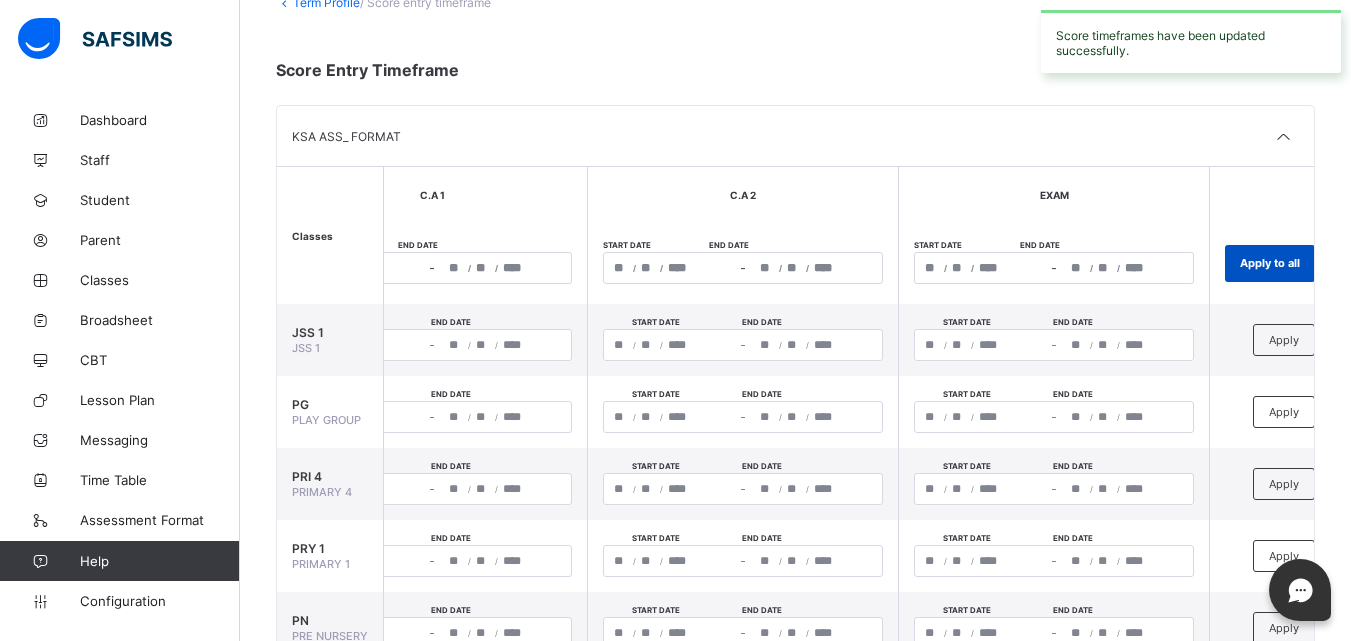 type on "****" 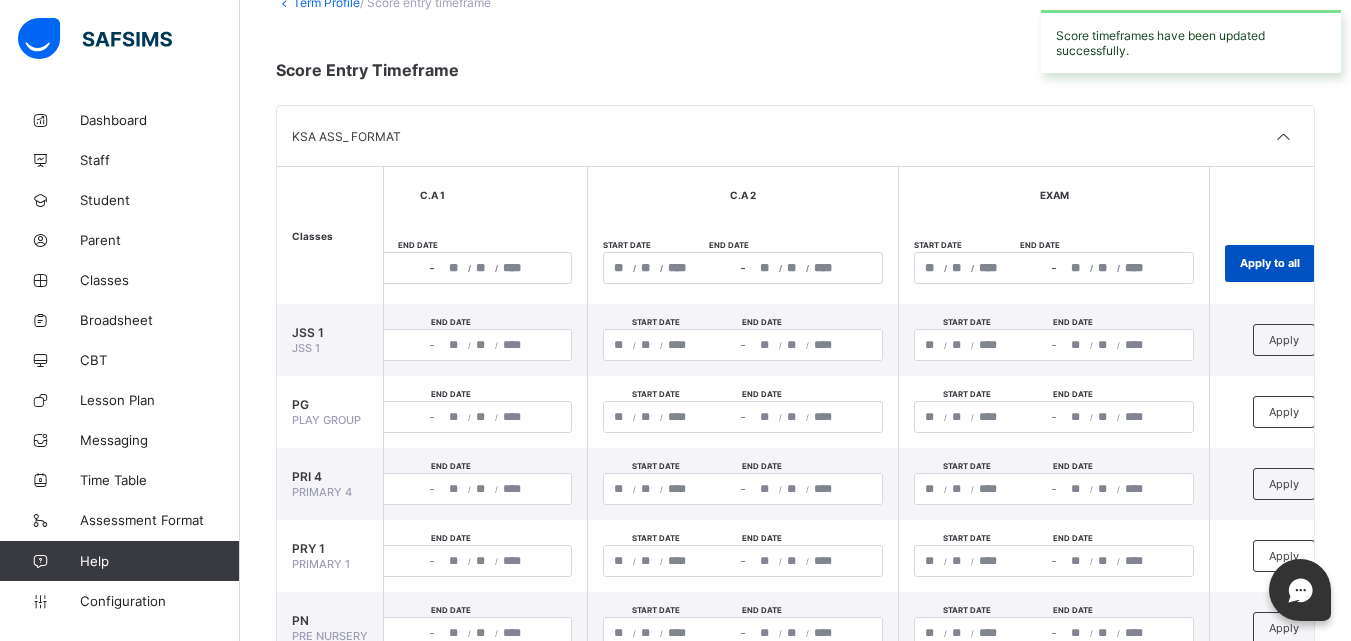 type on "*" 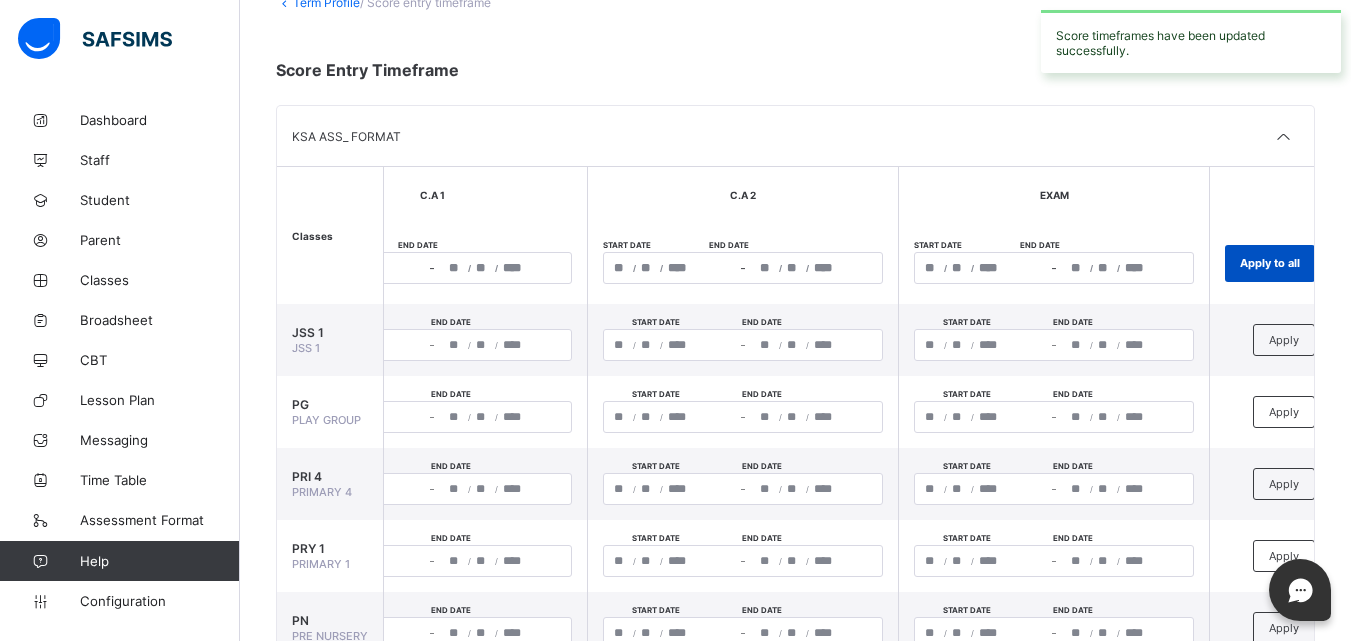 type on "**" 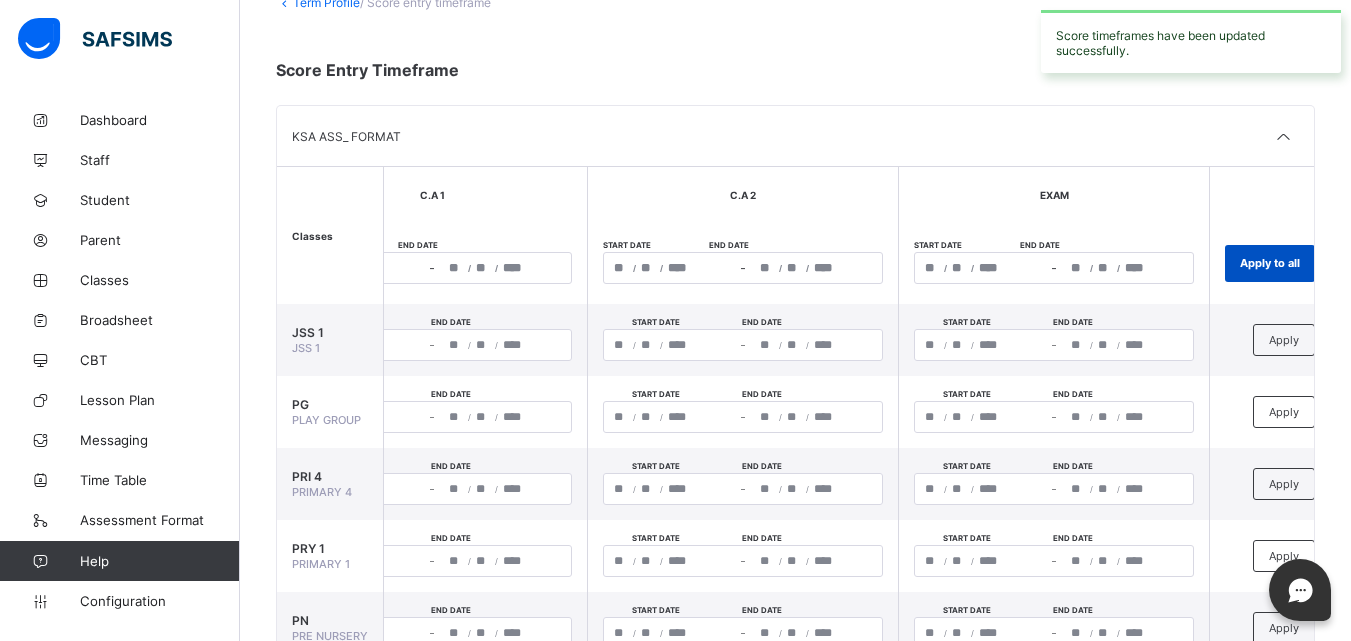 type on "****" 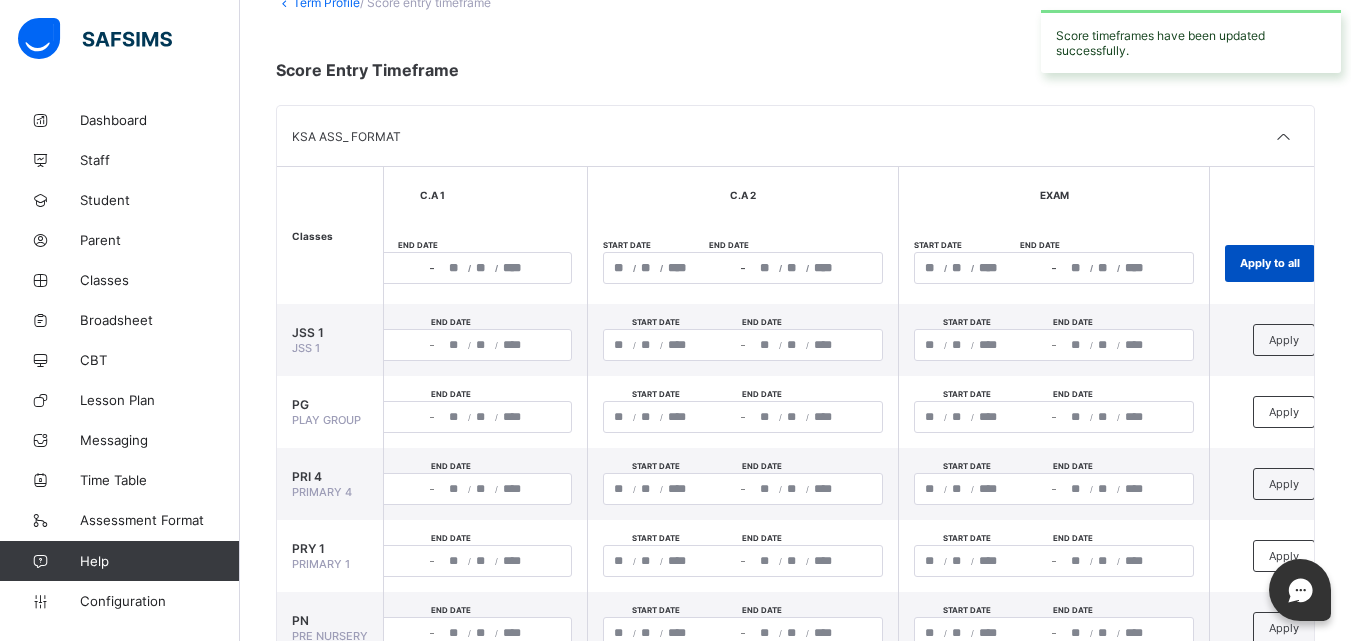 type on "*" 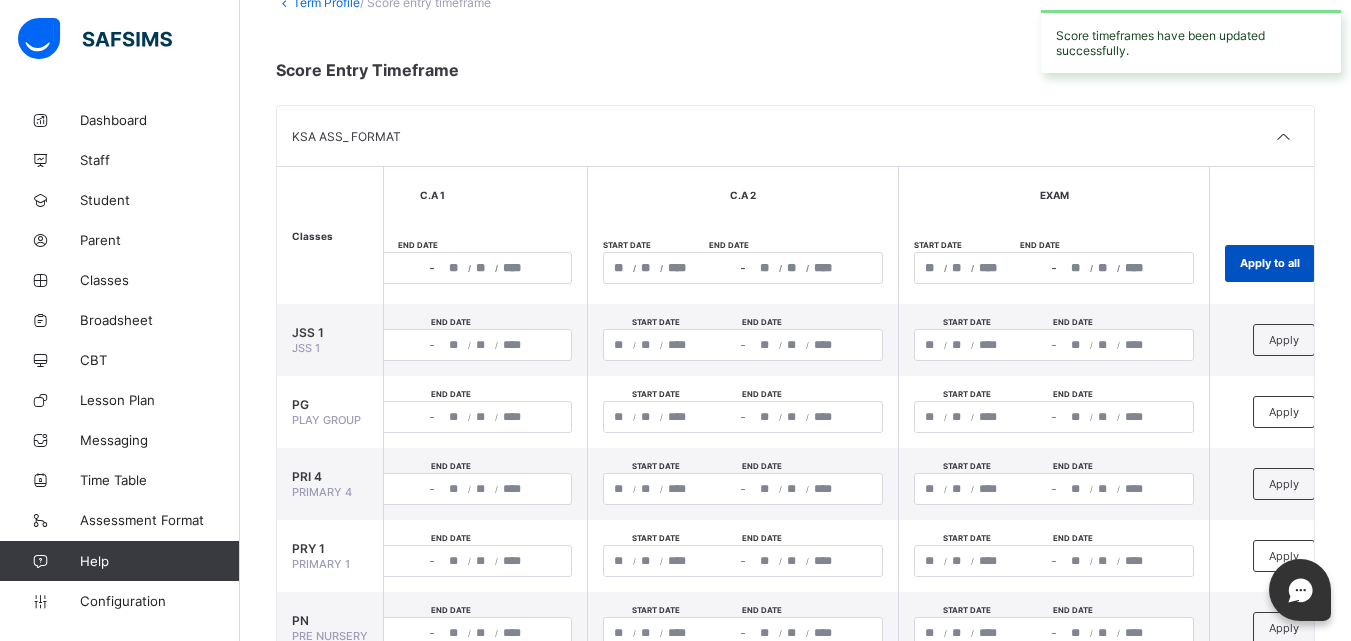 type on "**" 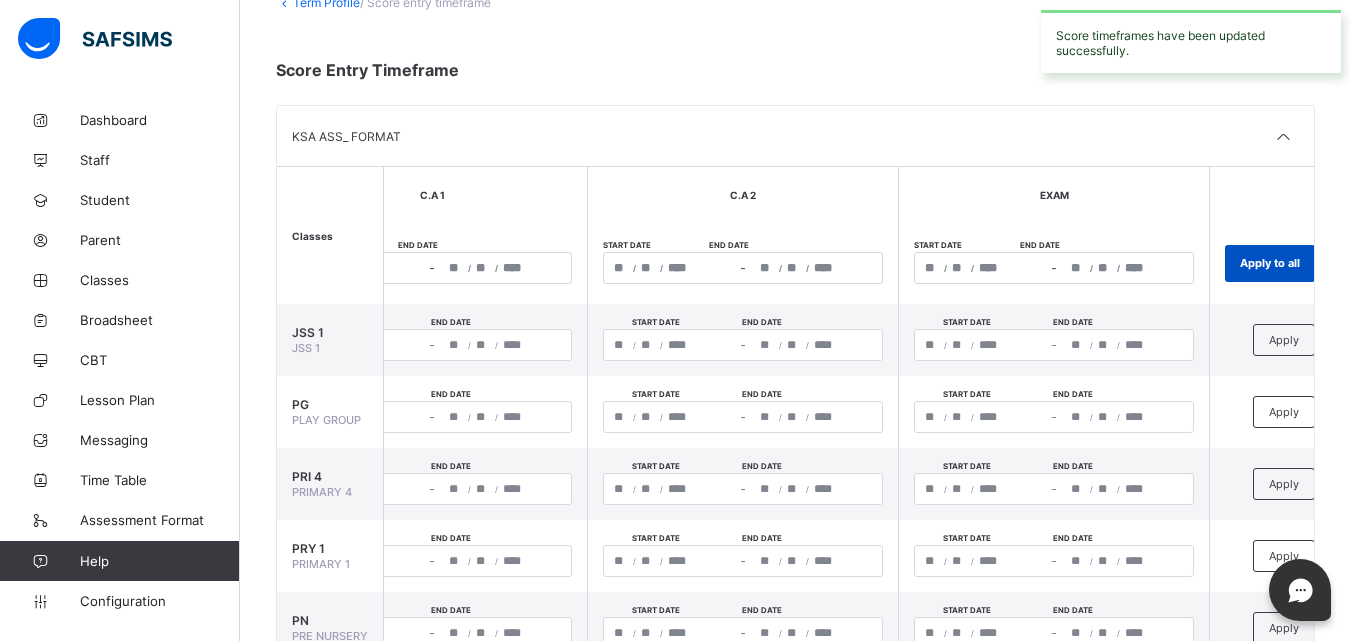 type 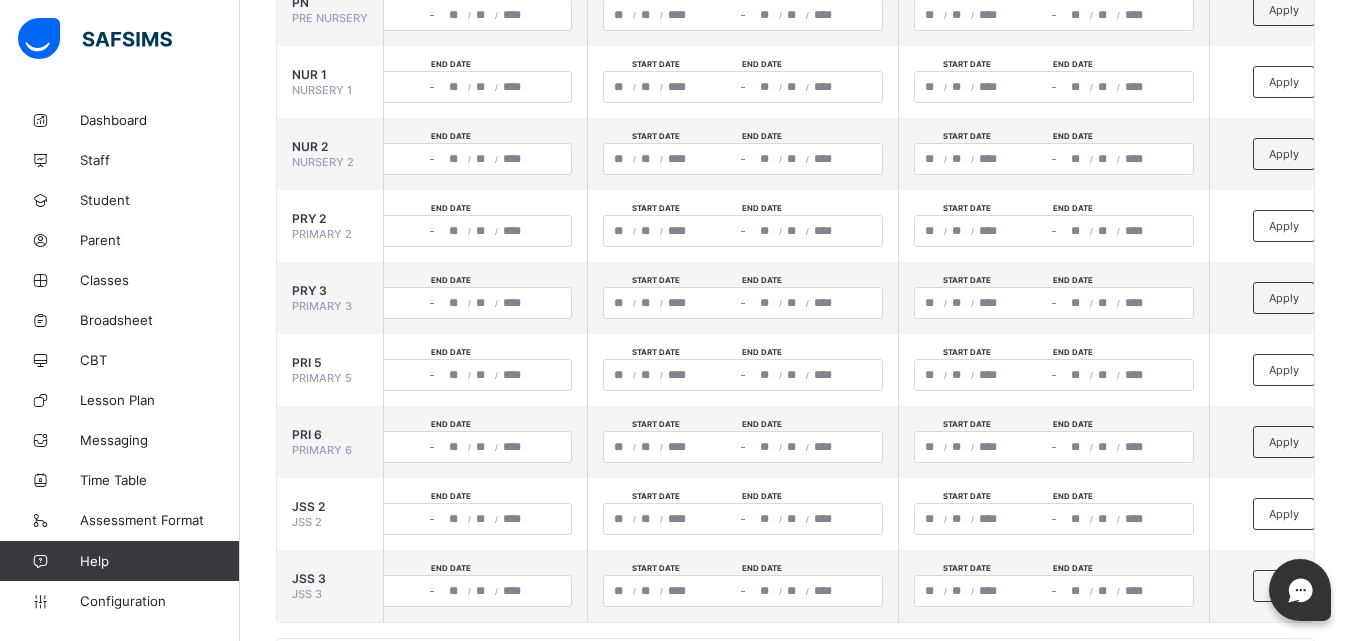 scroll, scrollTop: 865, scrollLeft: 0, axis: vertical 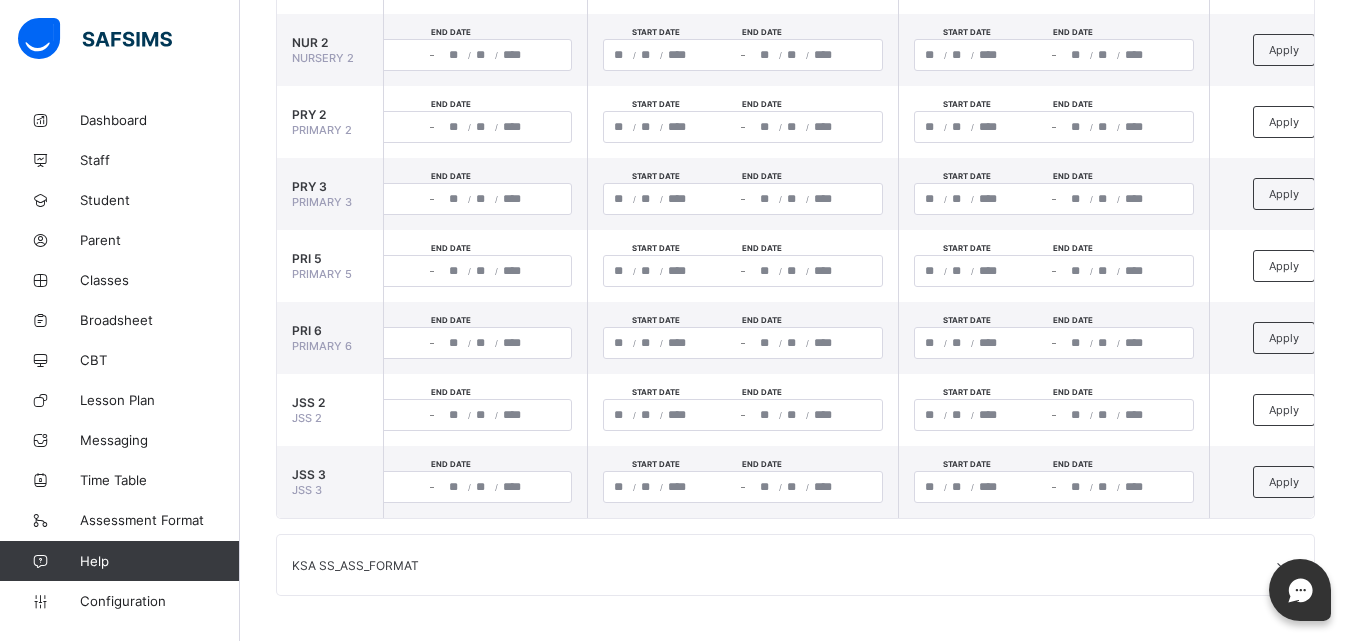 click on "KSA SS_ASS_FORMAT" at bounding box center [795, 565] 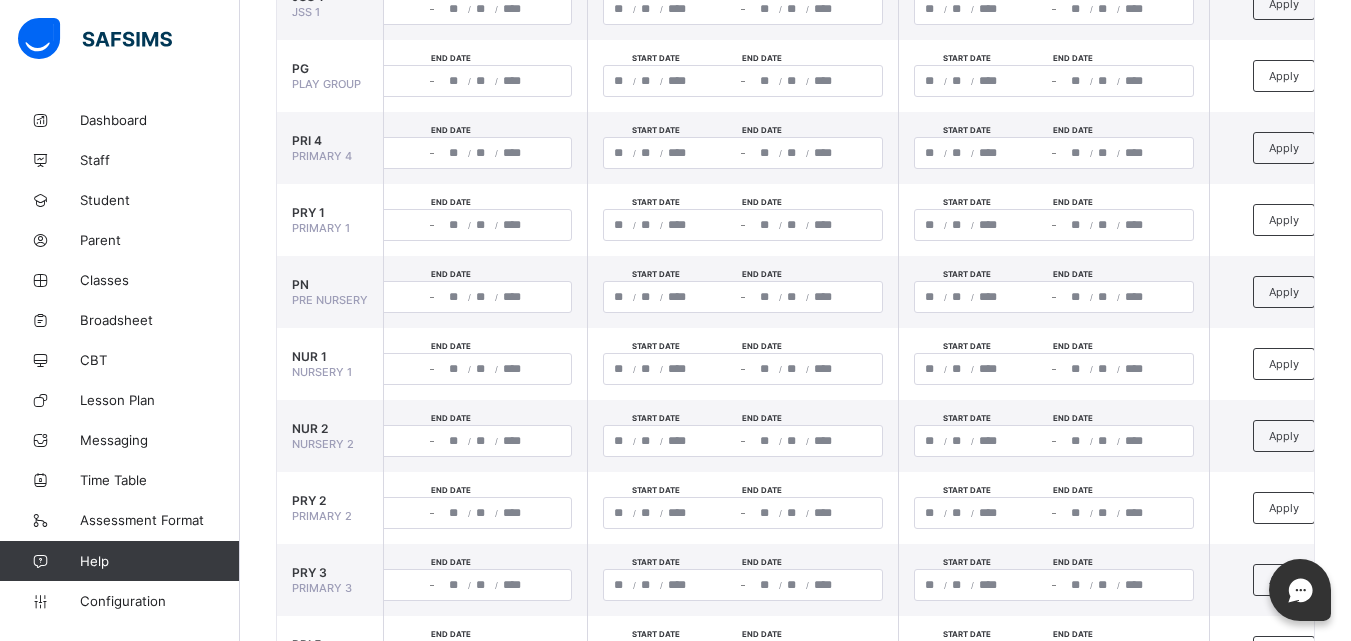 scroll, scrollTop: 0, scrollLeft: 0, axis: both 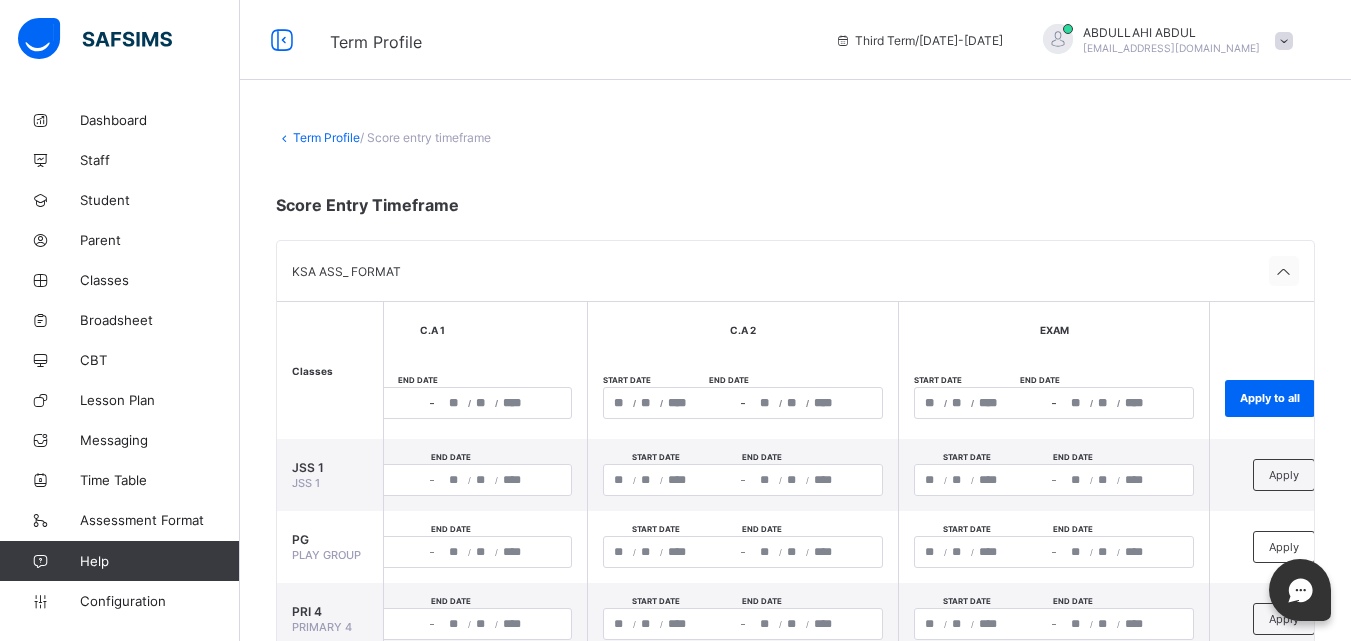click at bounding box center (1284, 271) 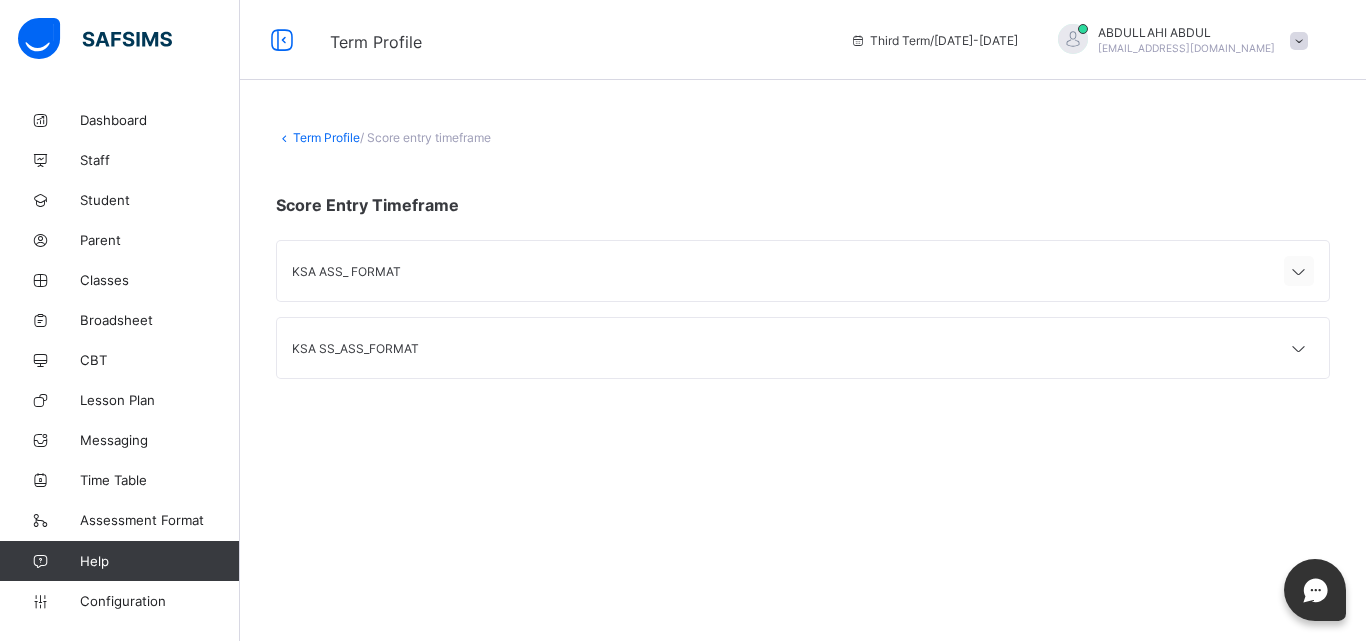 click at bounding box center [1299, 272] 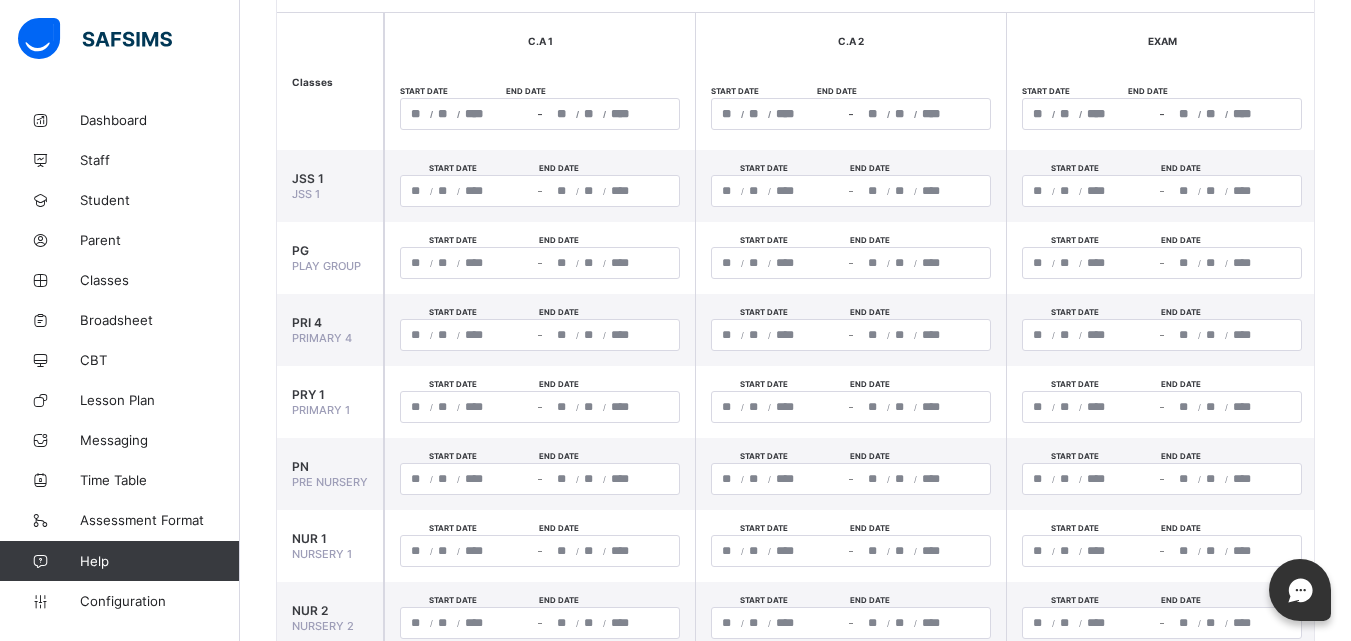 scroll, scrollTop: 0, scrollLeft: 0, axis: both 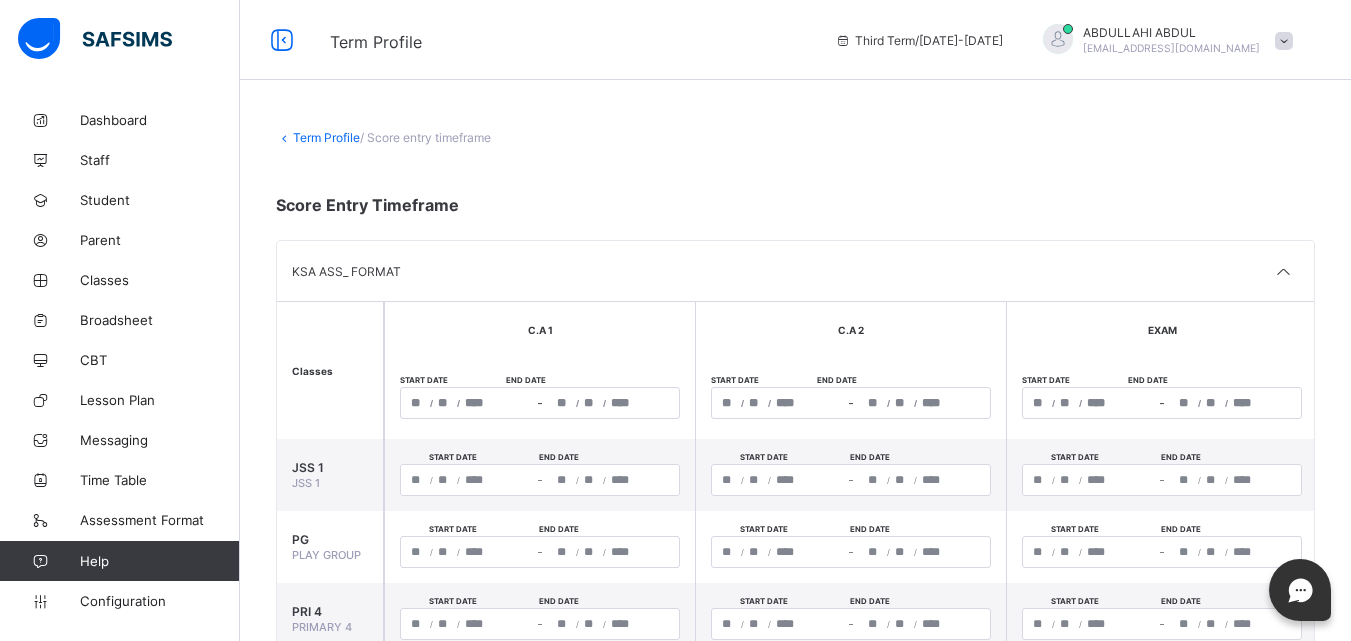 drag, startPoint x: 1343, startPoint y: 150, endPoint x: 1343, endPoint y: 208, distance: 58 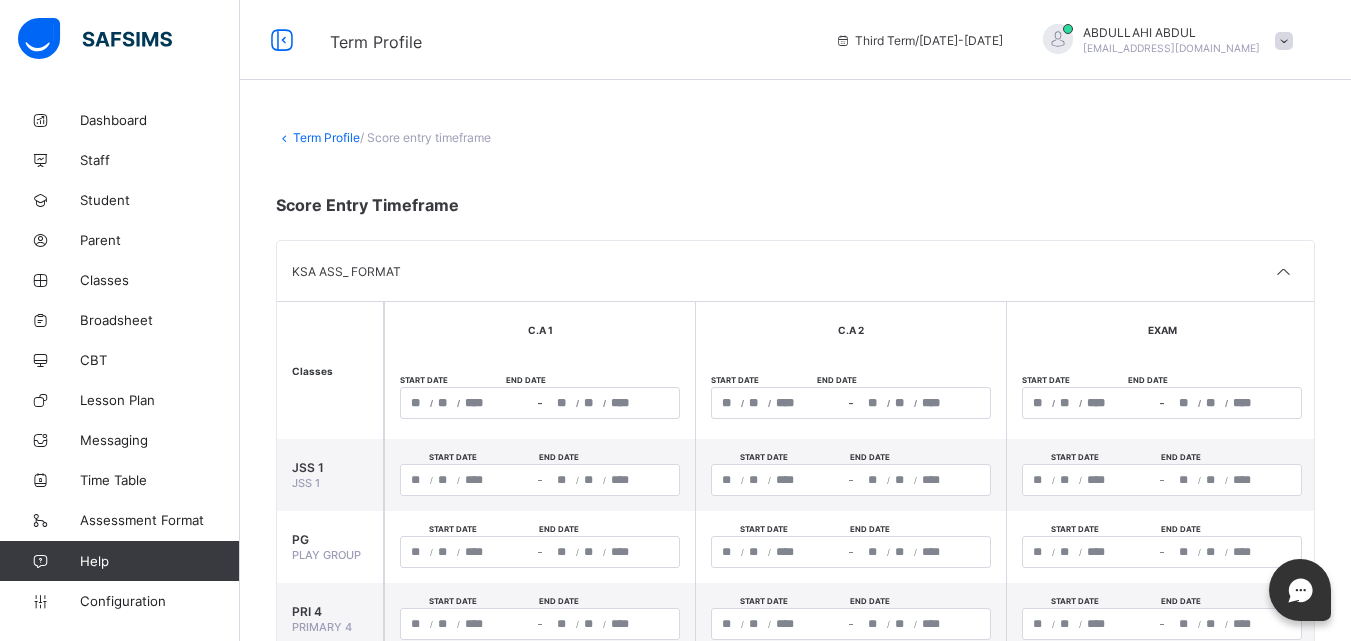 click on "**********" at bounding box center [795, 799] 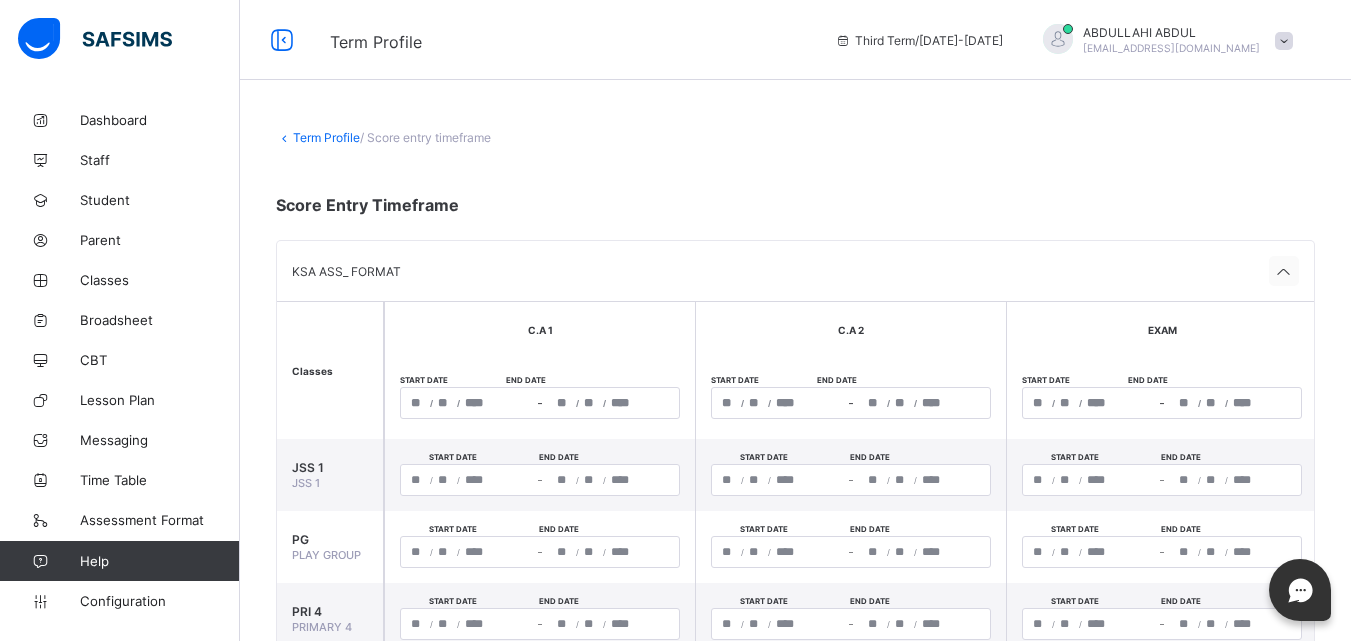 click at bounding box center [1284, 272] 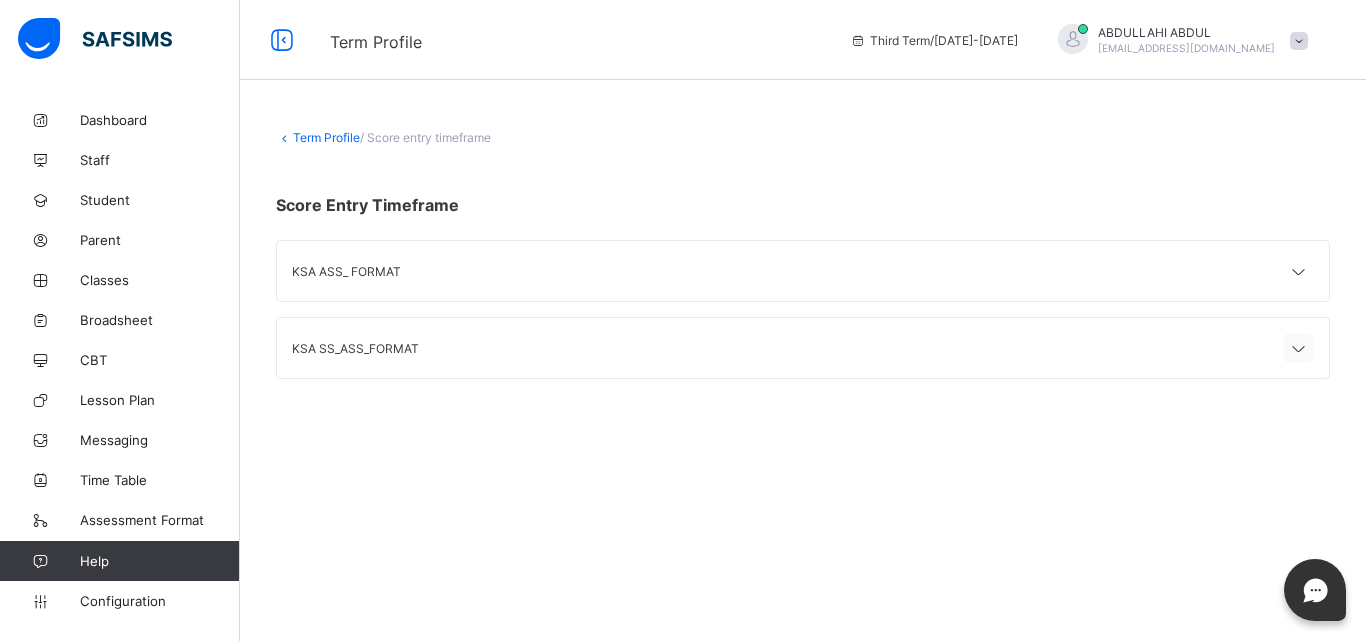 click at bounding box center (1299, 349) 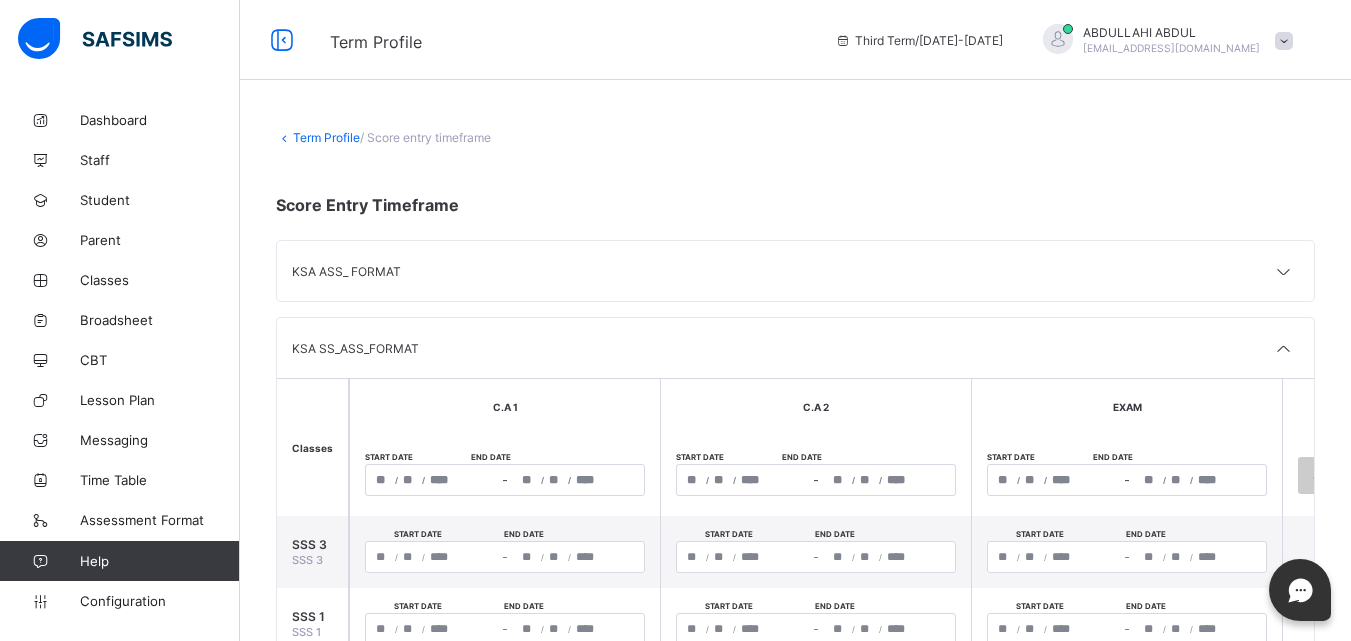 click on "/ / – / /" at bounding box center (505, 480) 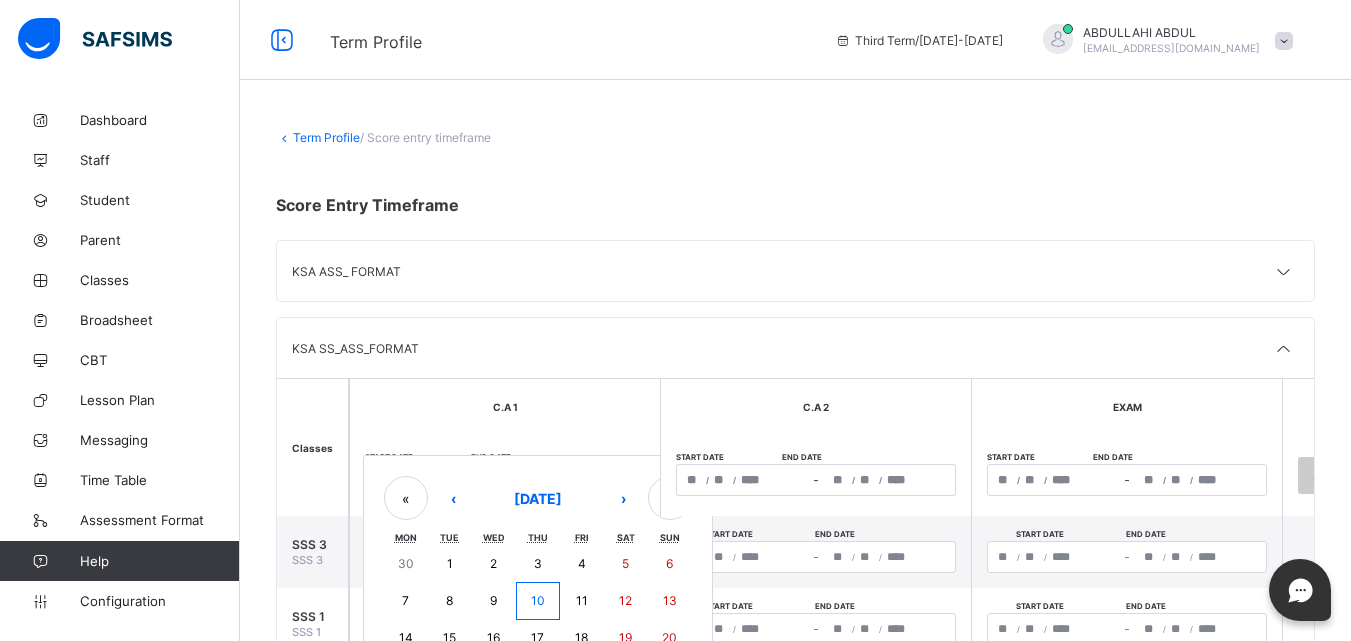 click on "10" at bounding box center (538, 601) 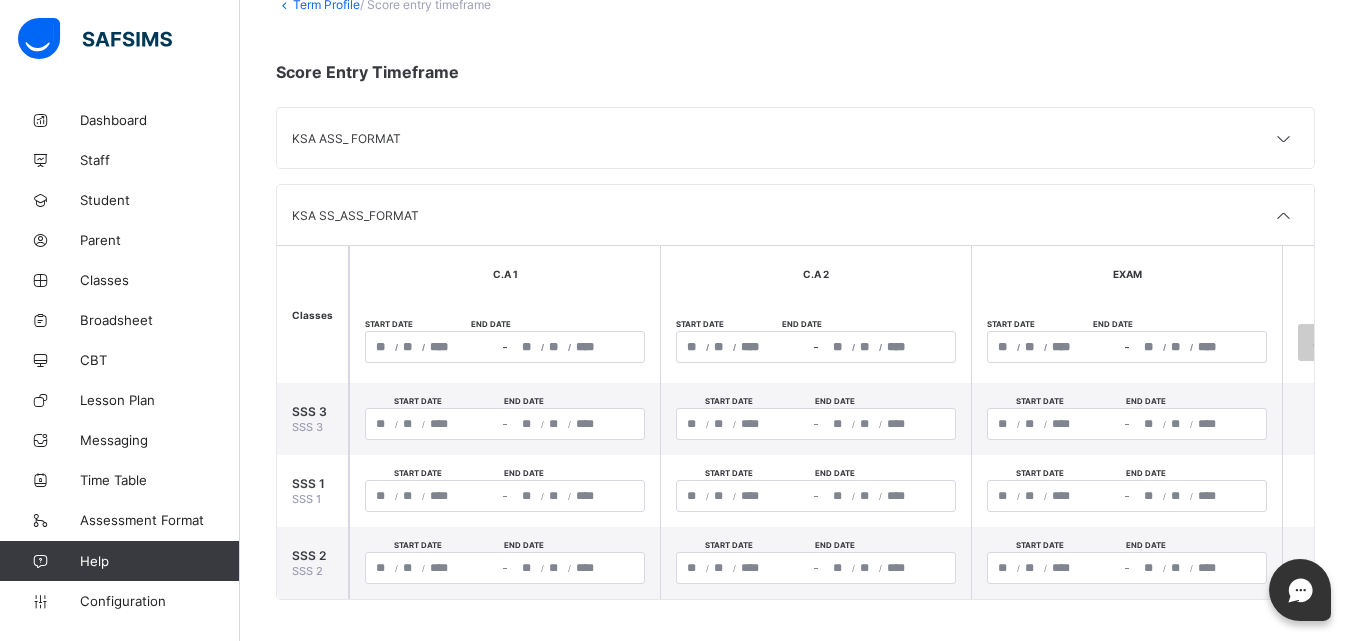 scroll, scrollTop: 145, scrollLeft: 0, axis: vertical 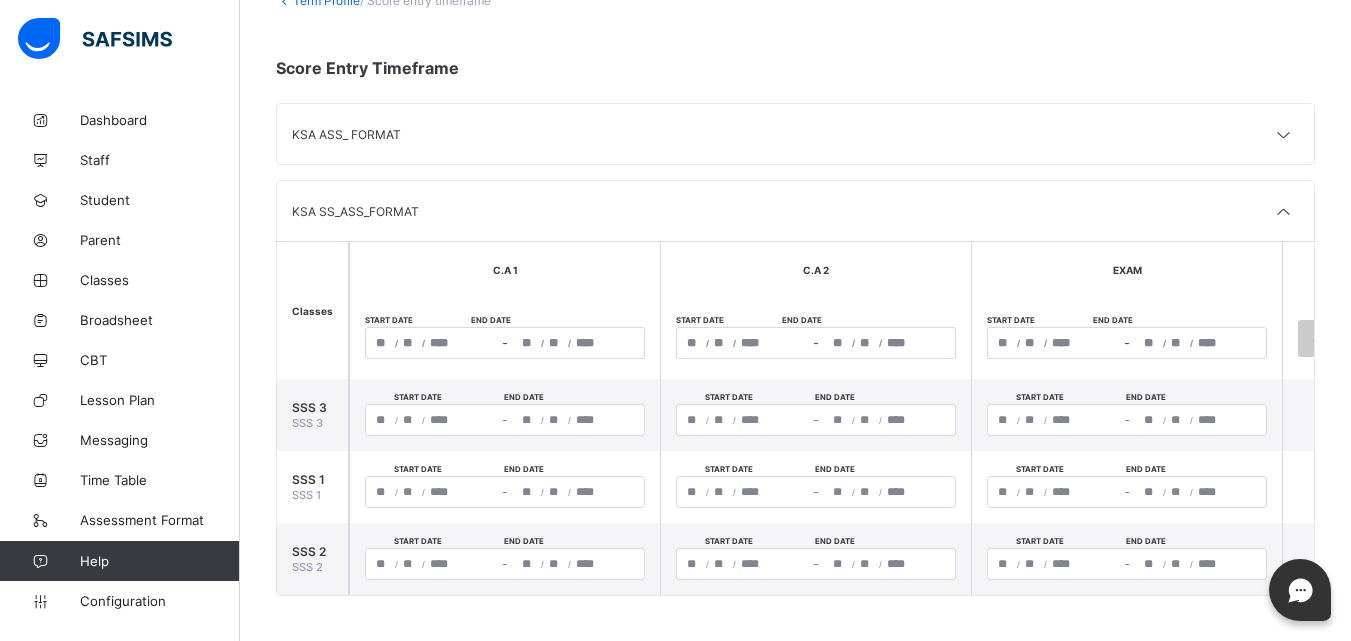 click on "Start date" at bounding box center [418, 320] 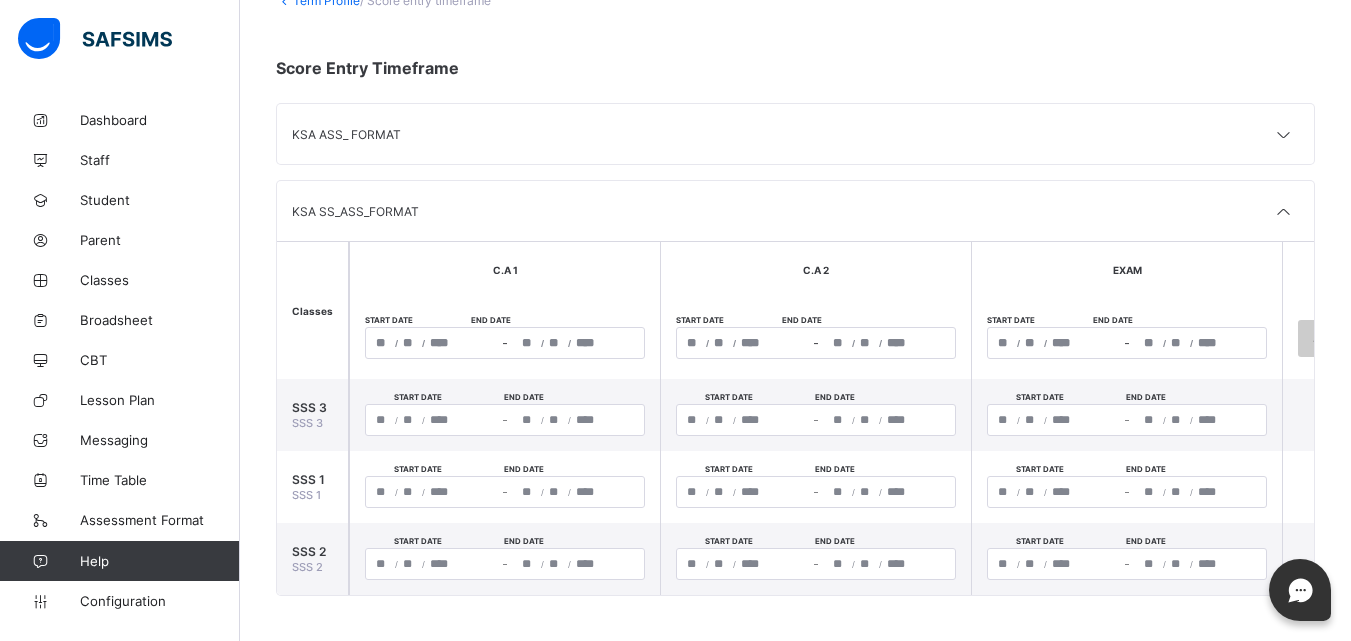 click on "/ / – / / « ‹ [DATE] › » Mon Tue Wed Thu Fri Sat Sun 30 1 2 3 4 5 6 7 8 9 10 11 12 13 14 15 16 17 18 19 20 21 22 23 24 25 26 27 28 29 30 31 1 2 3" at bounding box center (505, 343) 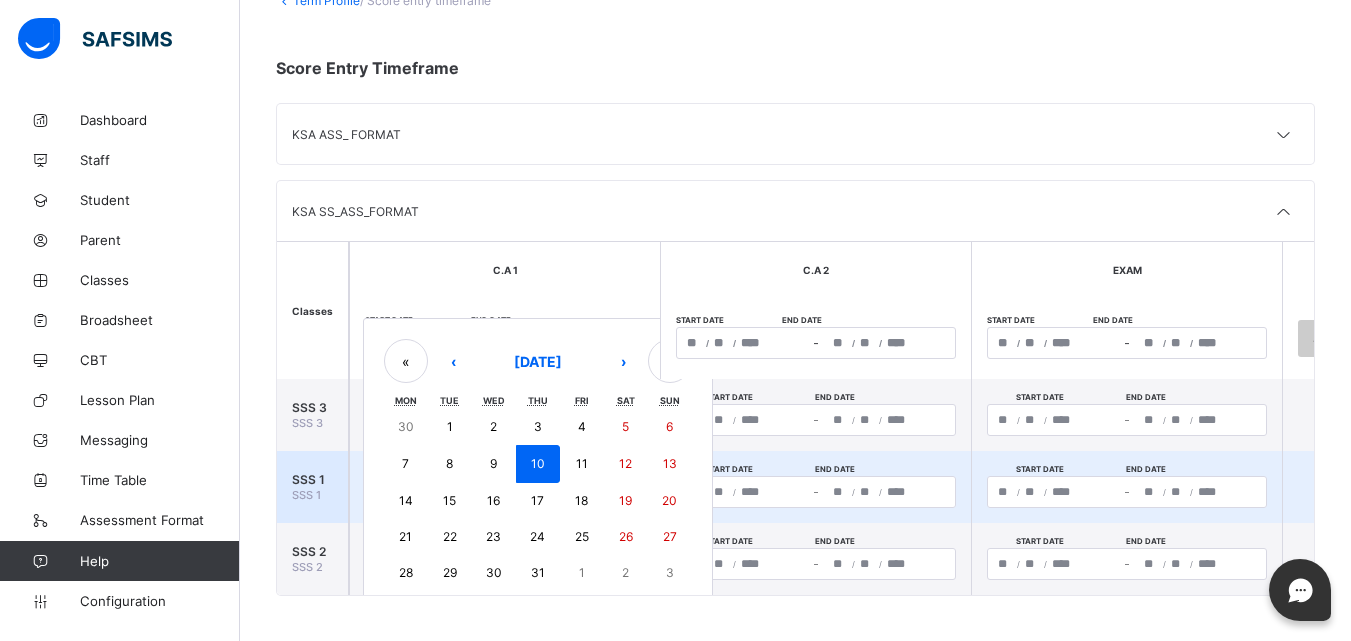 click on "10" at bounding box center (538, 464) 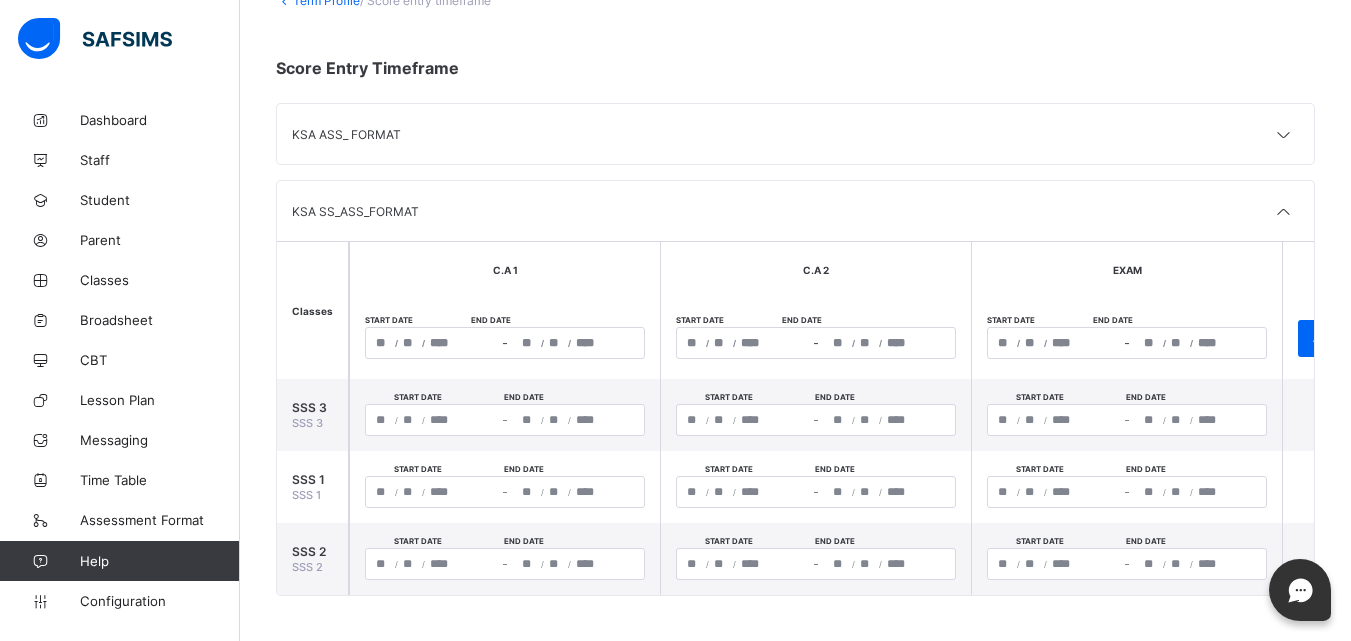 click on "**********" at bounding box center (432, 343) 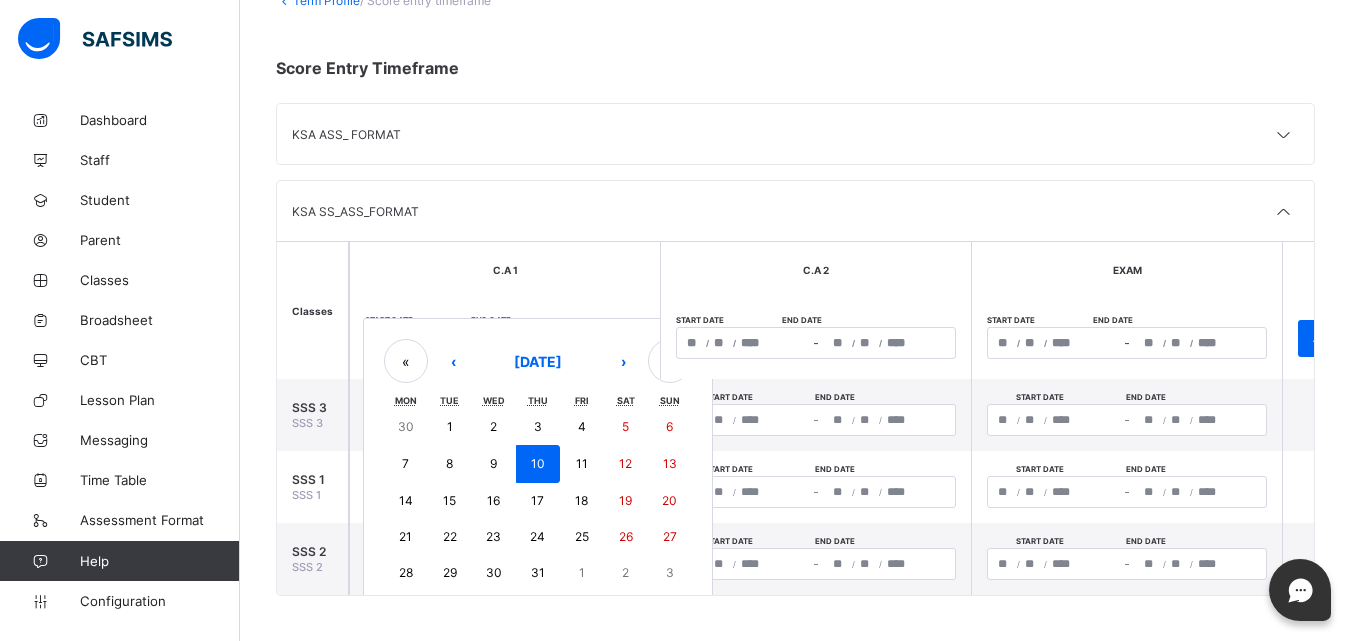 click on "10" at bounding box center (538, 463) 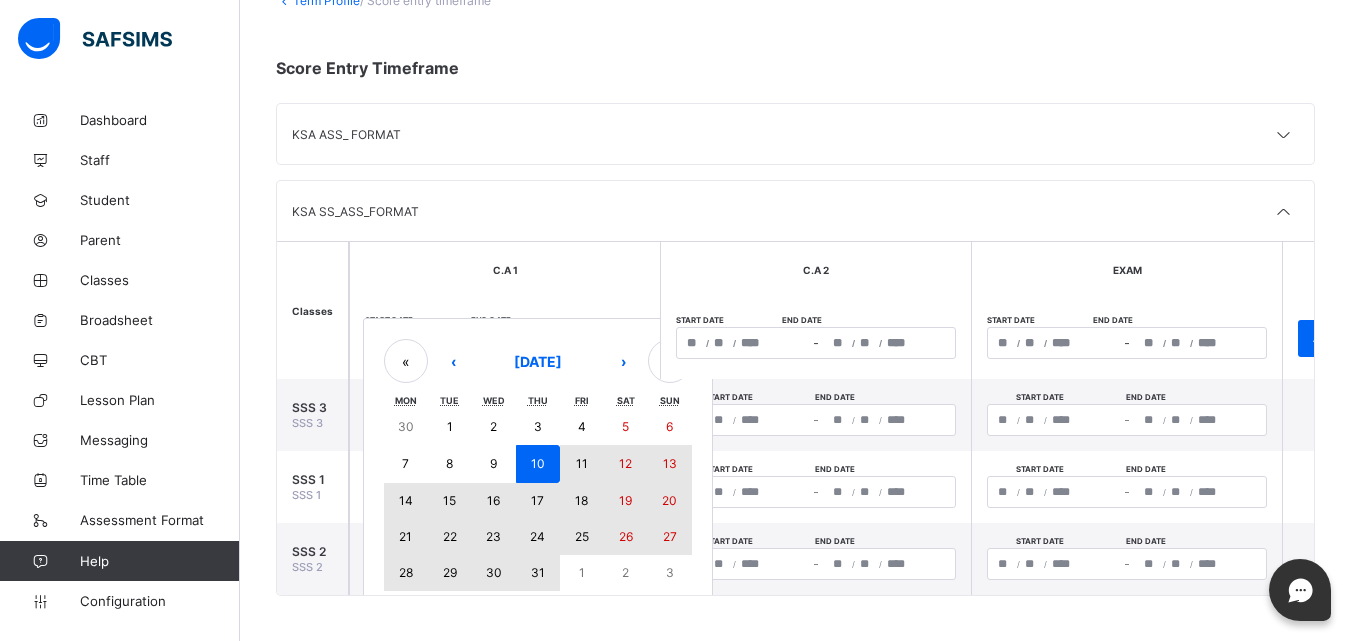 click on "31" at bounding box center [538, 572] 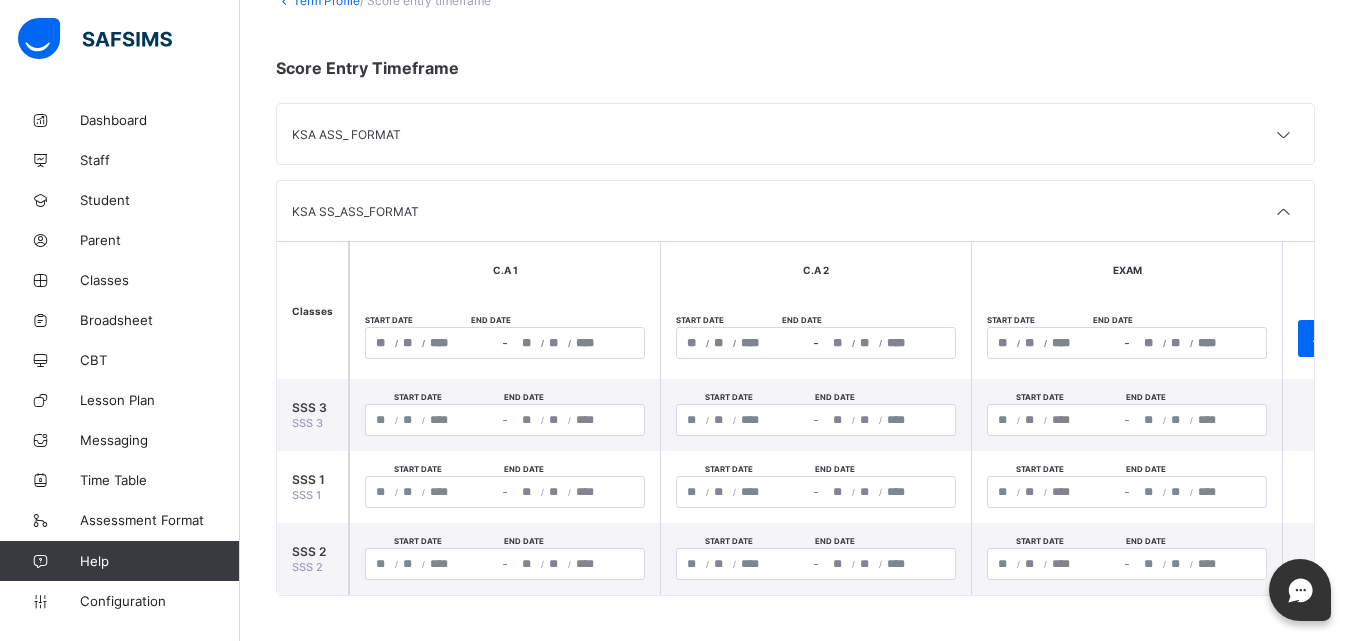 click on "/ / – / /" at bounding box center [816, 343] 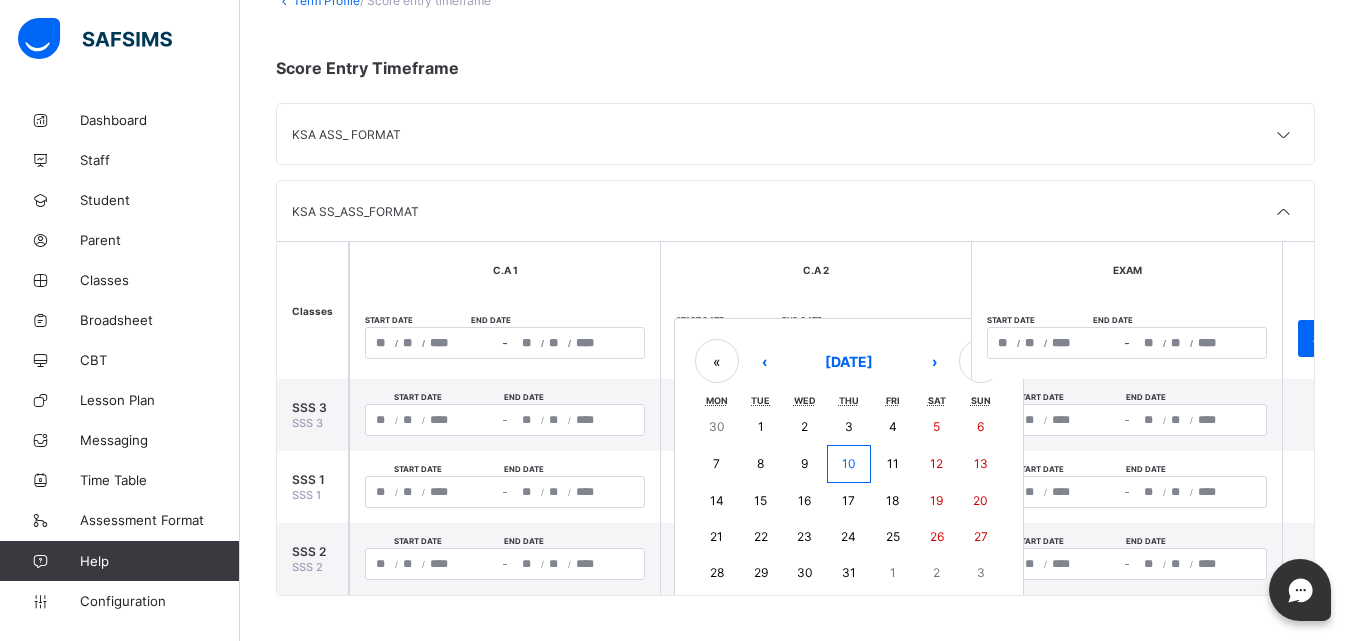 click on "10" at bounding box center [849, 464] 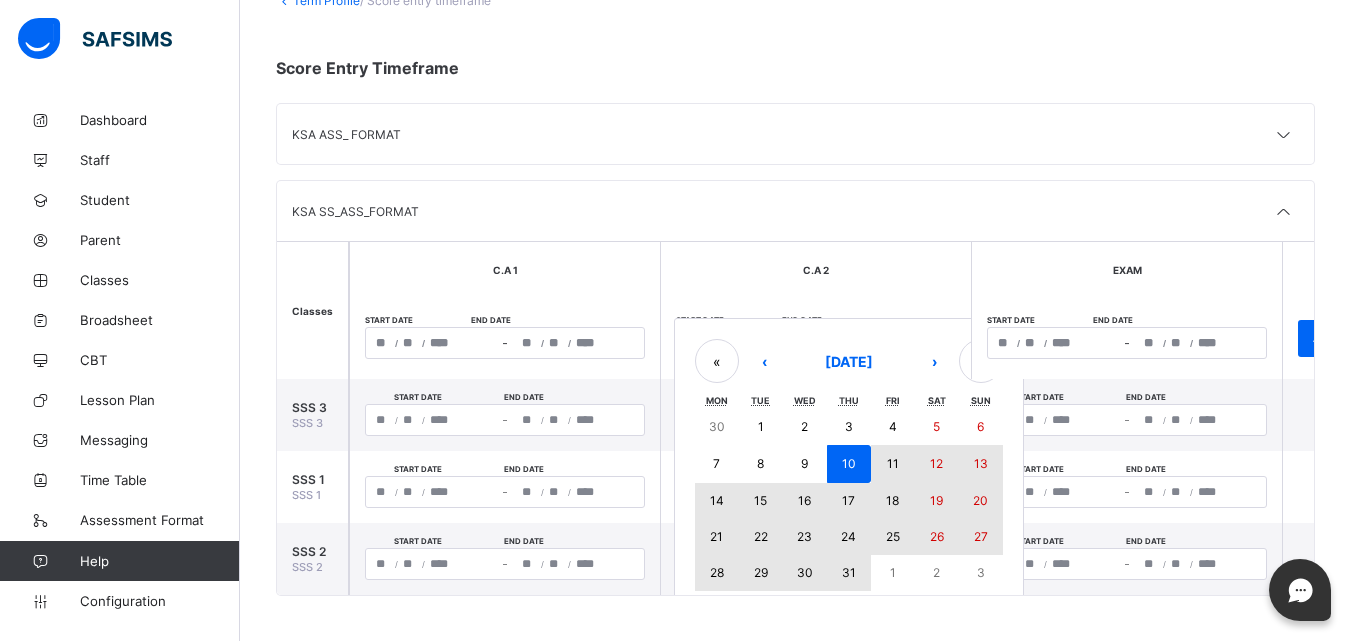 click on "31" at bounding box center (849, 572) 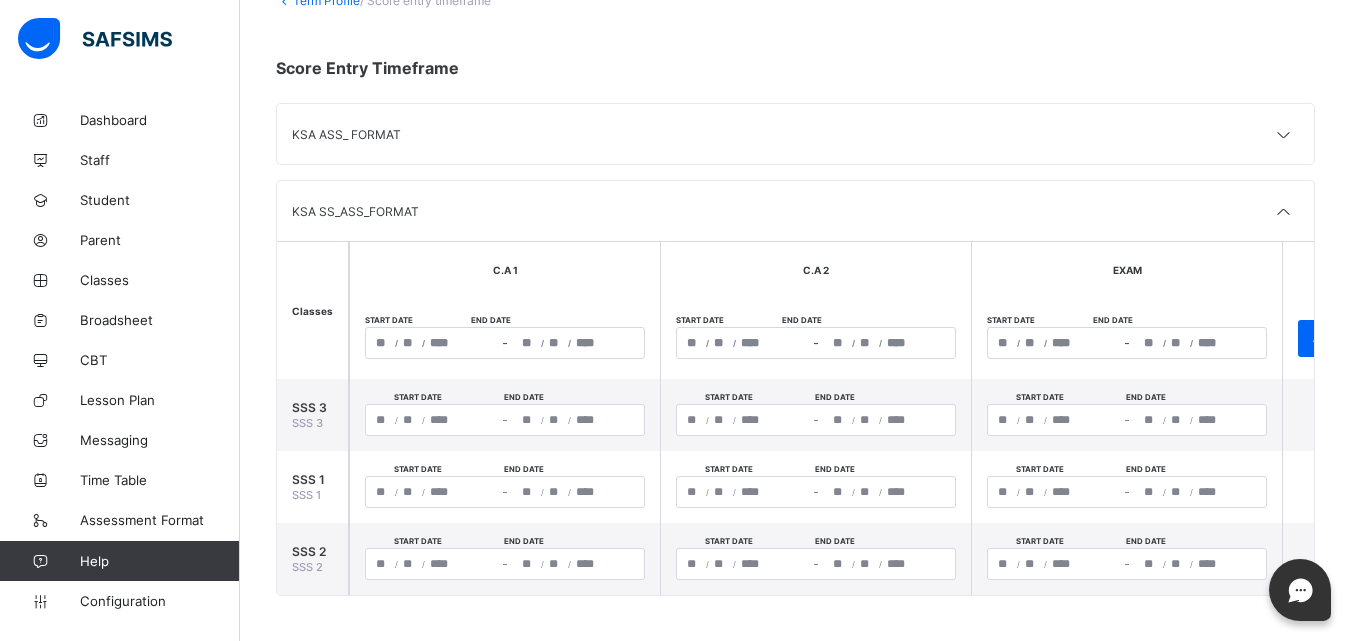 click on "/ / – / /" at bounding box center [1127, 343] 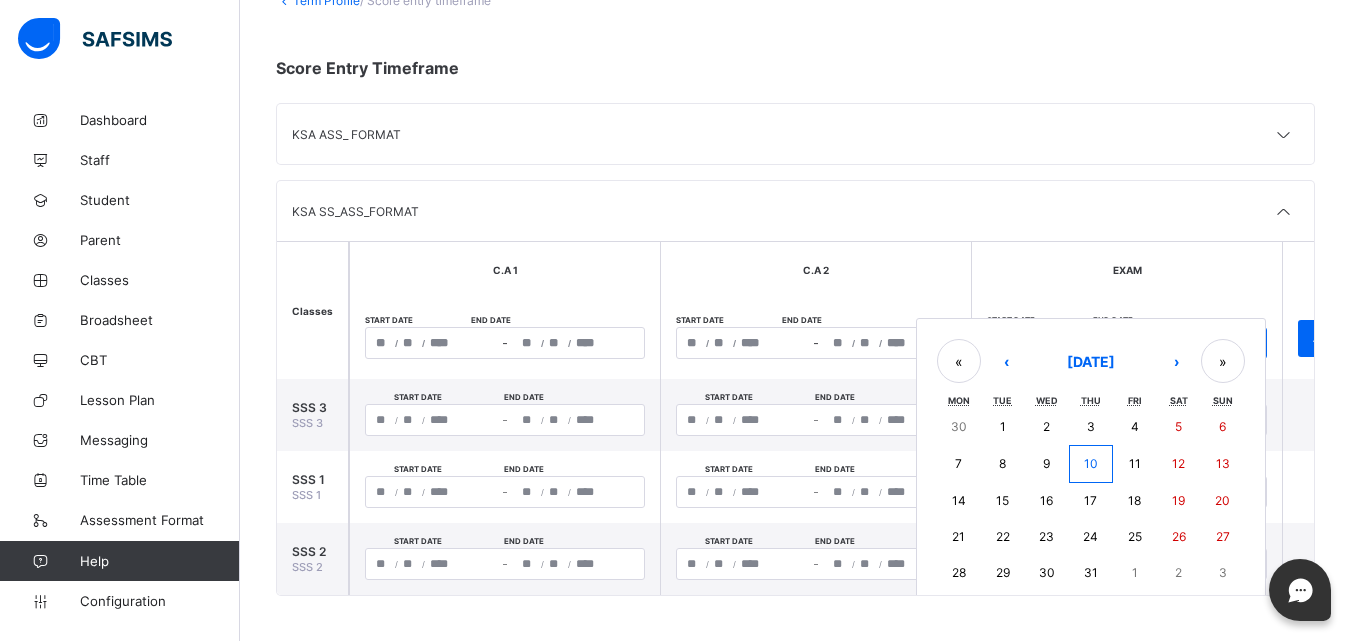 click on "10" at bounding box center (1091, 464) 